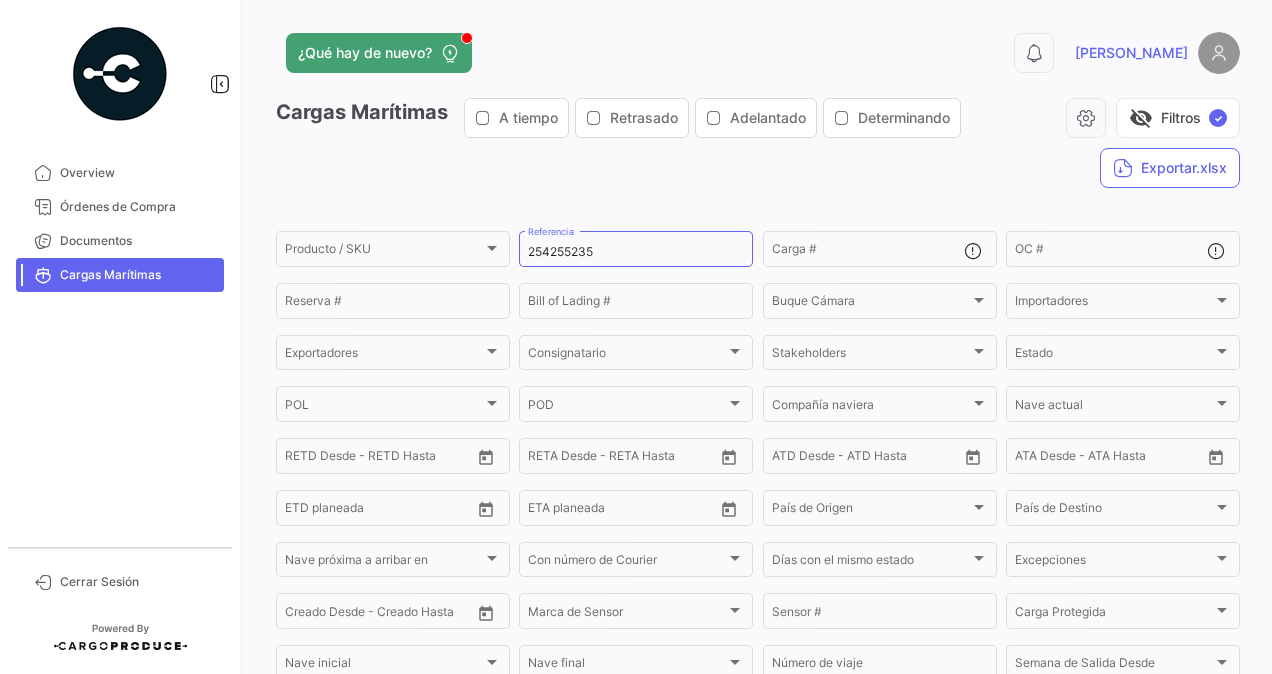 scroll, scrollTop: 0, scrollLeft: 0, axis: both 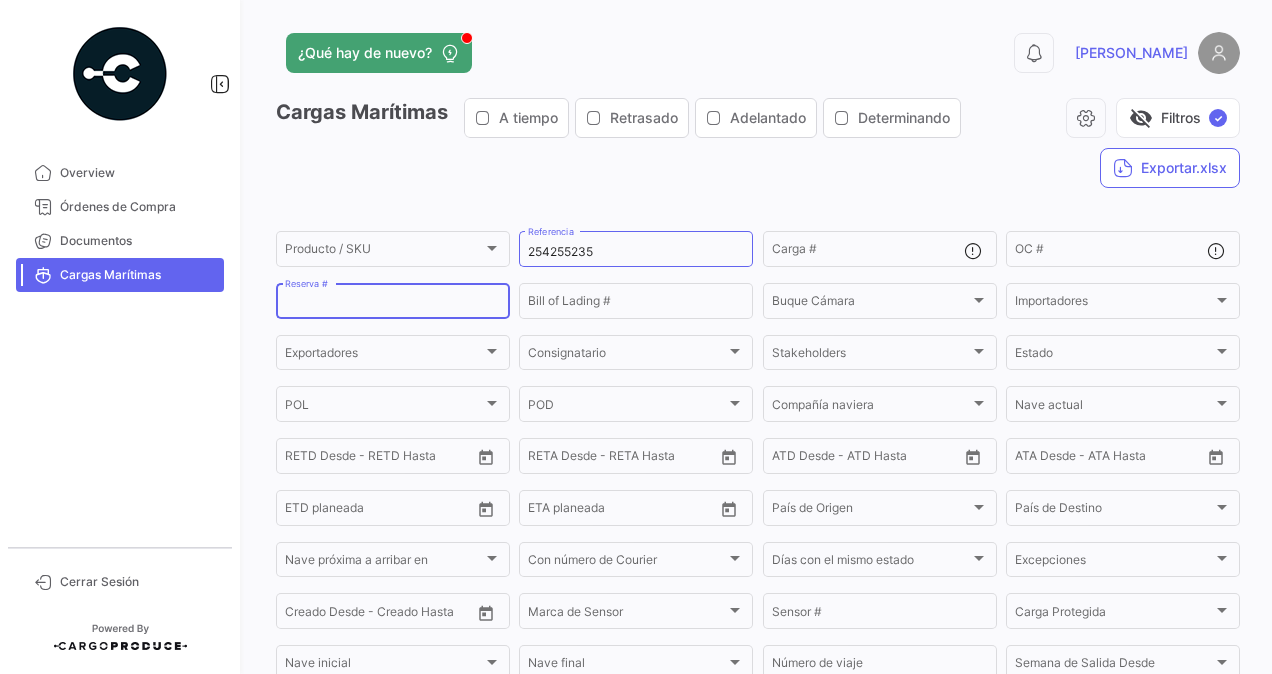 click on "Reserva #" at bounding box center (393, 304) 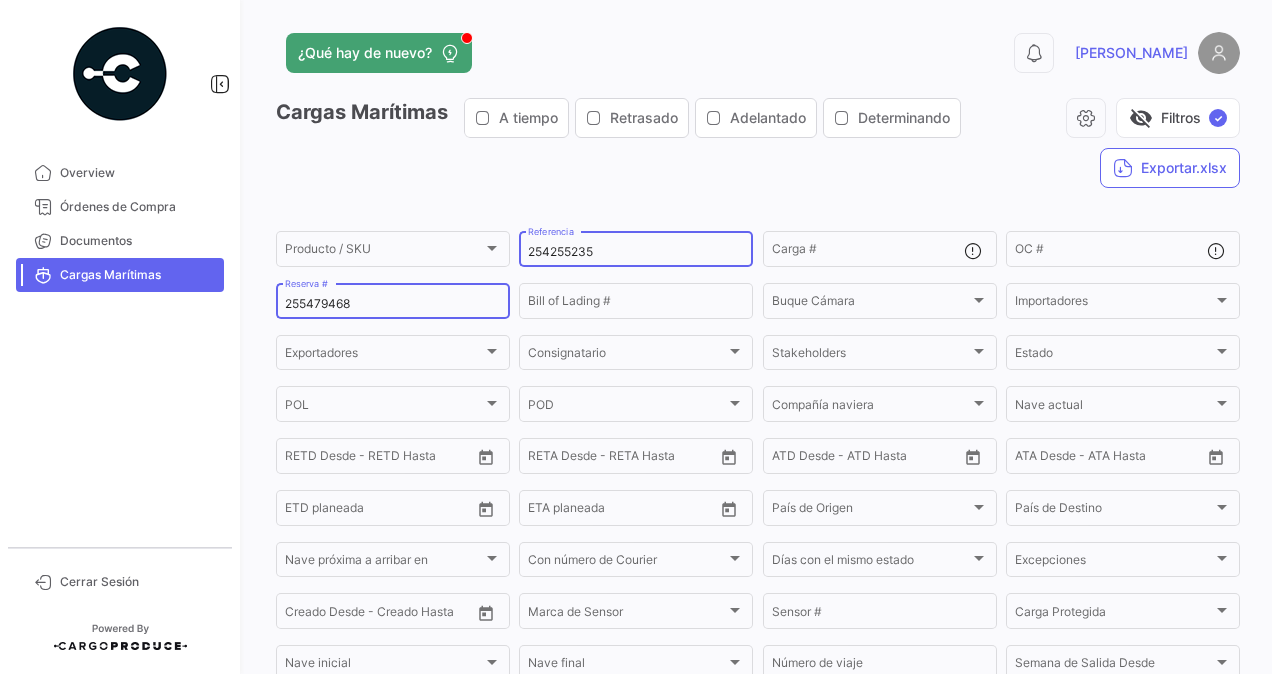 type on "255479468" 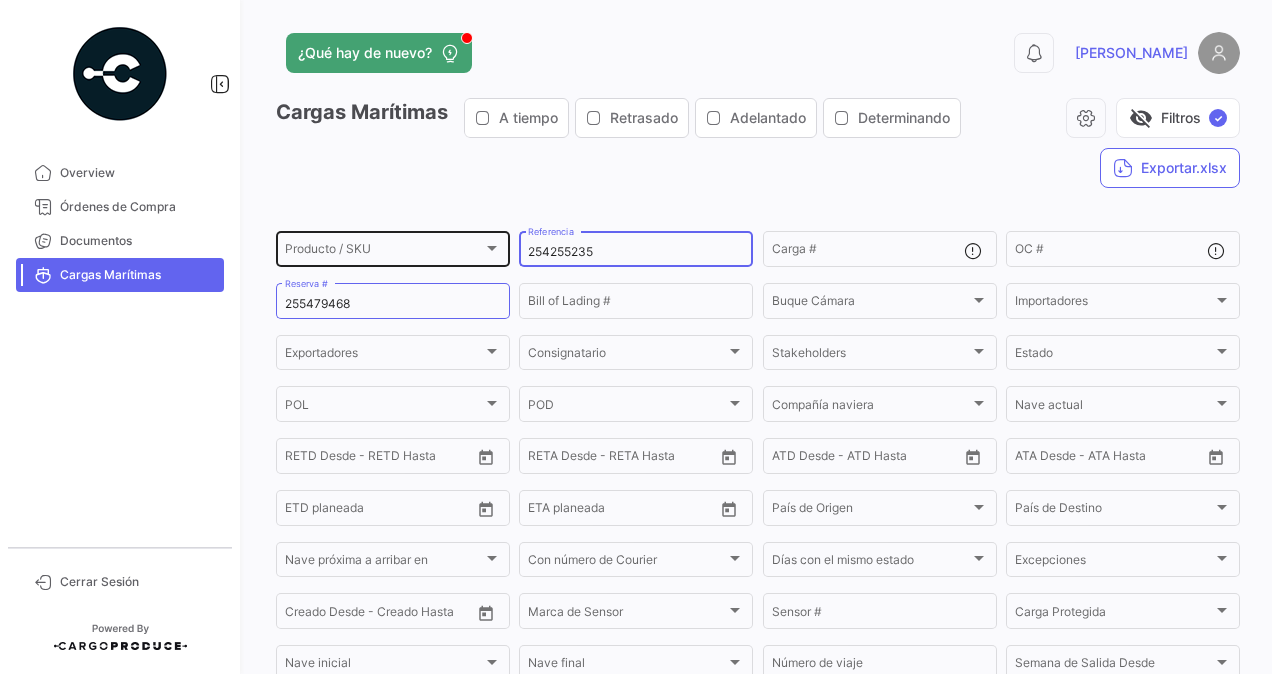 drag, startPoint x: 626, startPoint y: 248, endPoint x: 483, endPoint y: 242, distance: 143.12582 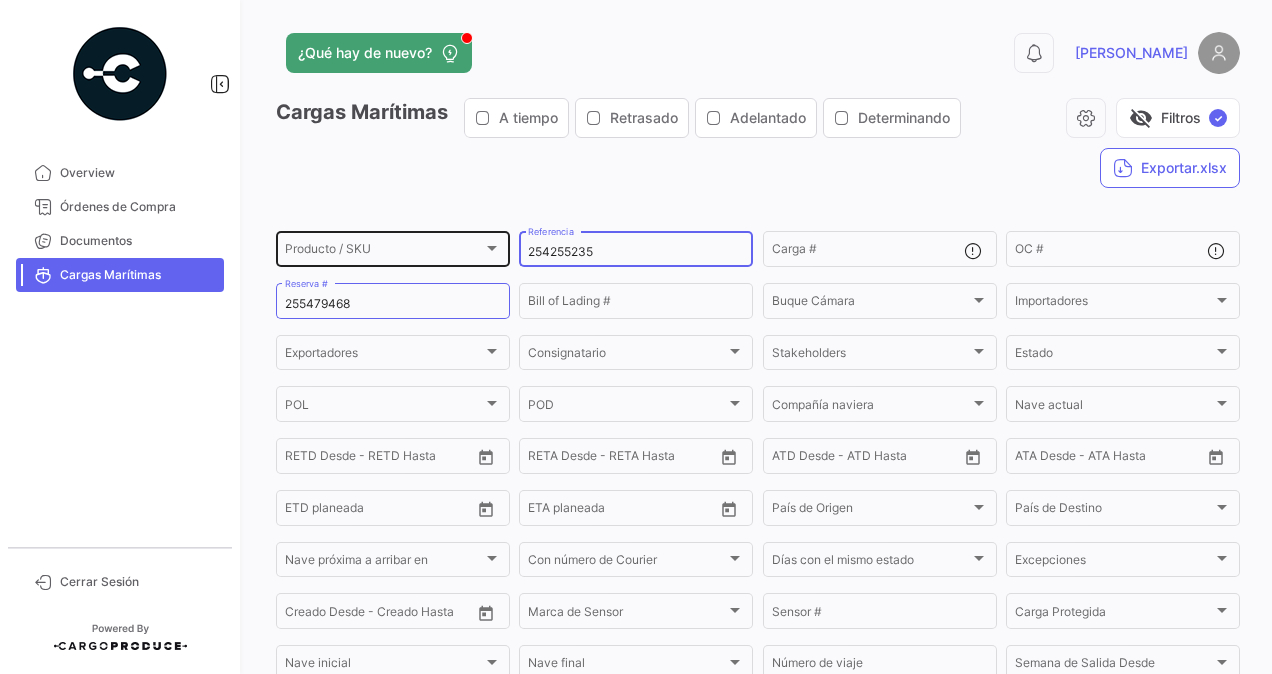 click on "Producto / SKU Producto / SKU 254255235  Referencia   Carga #   OC #  255479468 Reserva # Bill of Lading # Buque Cámara Buque Cámara Importadores Importadores Exportadores Exportadores Consignatario Consignatario Stakeholders Stakeholders Estado Estado POL POL POD POD Compañía naviera Compañía naviera Nave actual Nave actual Desde –  RETD Desde - RETD Hasta  Desde –  RETA Desde - RETA Hasta  ATD Desde –  ATD Desde - ATD Hasta  ATA Desde –  ATA Desde - ATA Hasta  Desde –  ETD planeada  Desde –  ETA planeada  País de Origen País de Origen País de Destino [GEOGRAPHIC_DATA] próxima a arribar en Nave próxima a arribar en Con número de Courier Con número de Courier Días con el mismo estado Días con el mismo estado Excepciones Excepciones Creado Desde –  Creado Desde - Creado Hasta  Marca de Sensor Marca de Sensor Sensor # Carga Protegida Carga Protegida Nave inicial Nave inicial Nave final Nave final Número de viaje Semana de Salida
Desde Día de Salida" 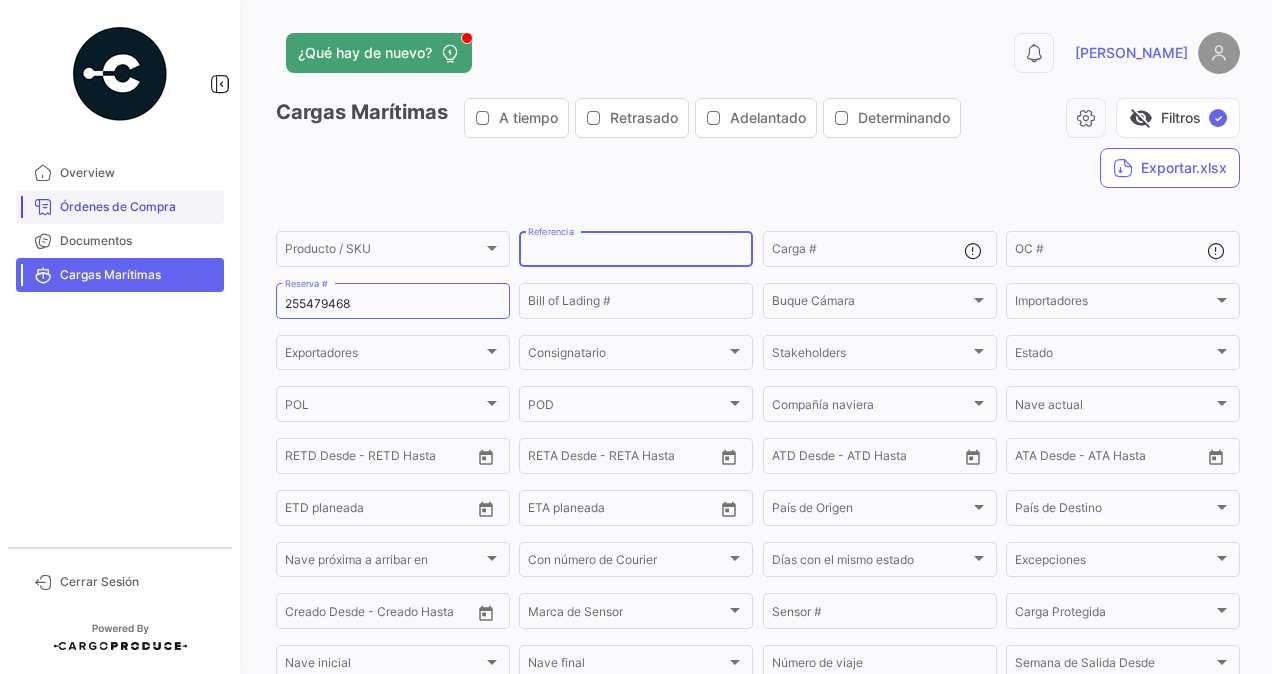 type 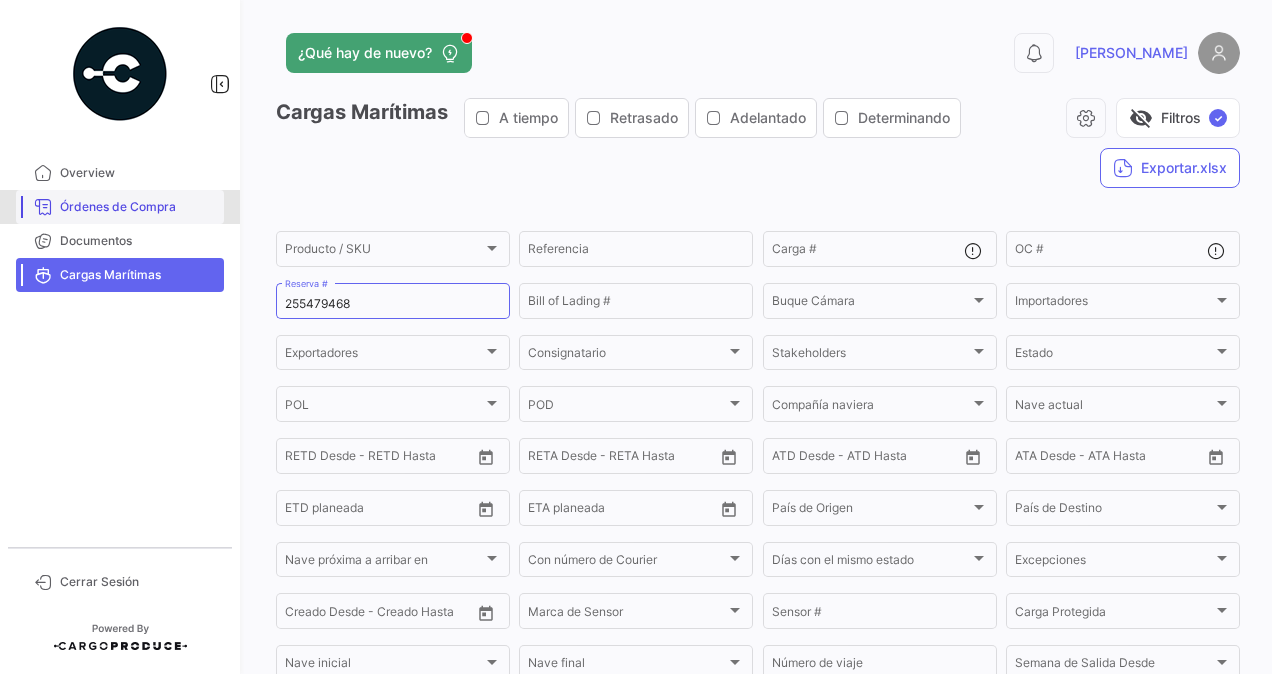 click on "Órdenes de Compra" at bounding box center [138, 207] 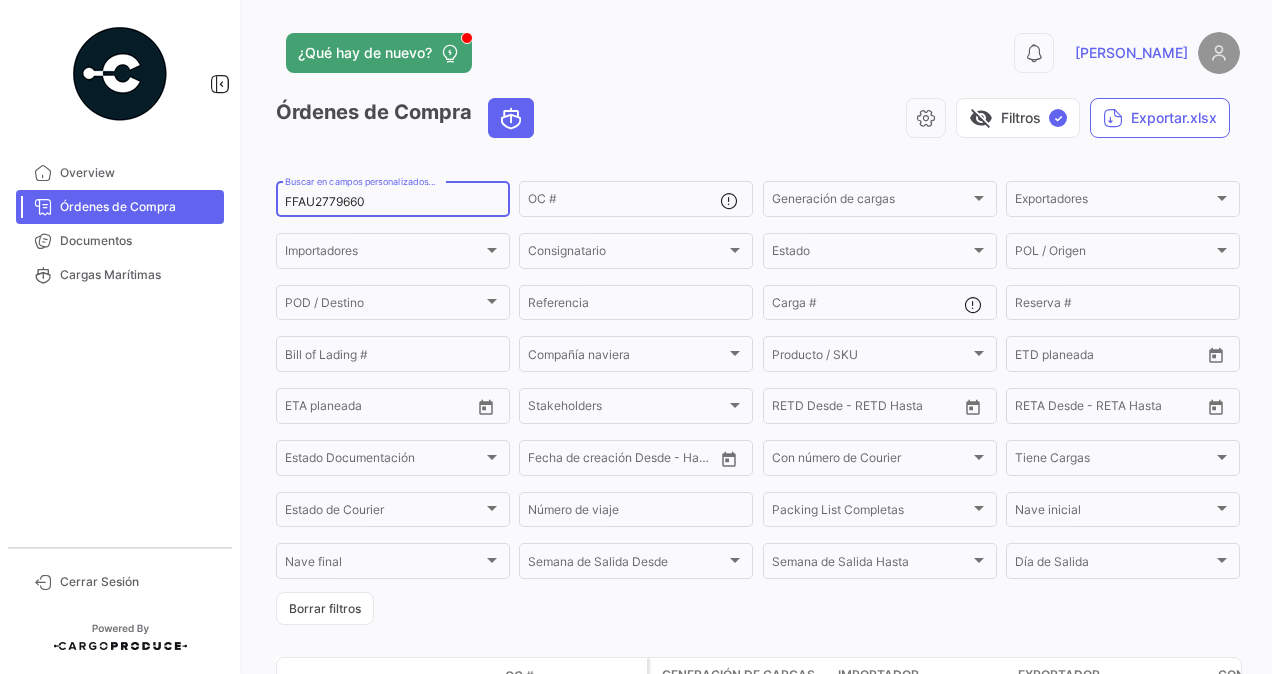 drag, startPoint x: 386, startPoint y: 202, endPoint x: 232, endPoint y: 194, distance: 154.20766 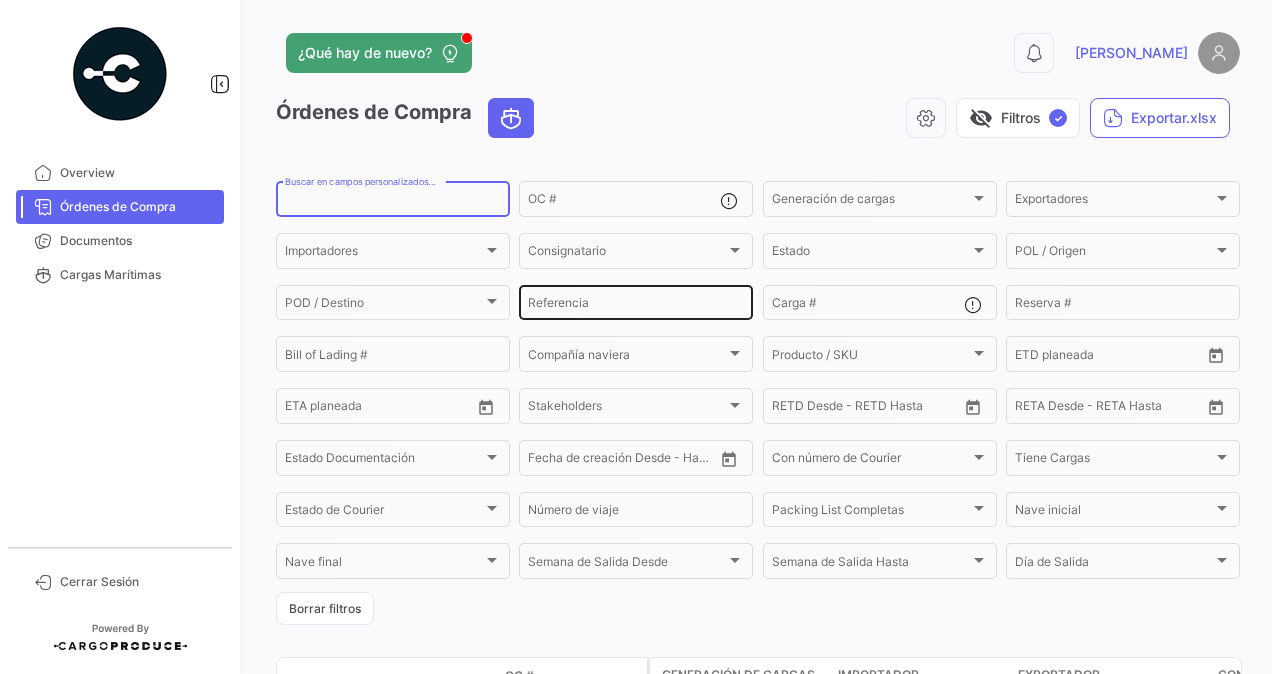 type 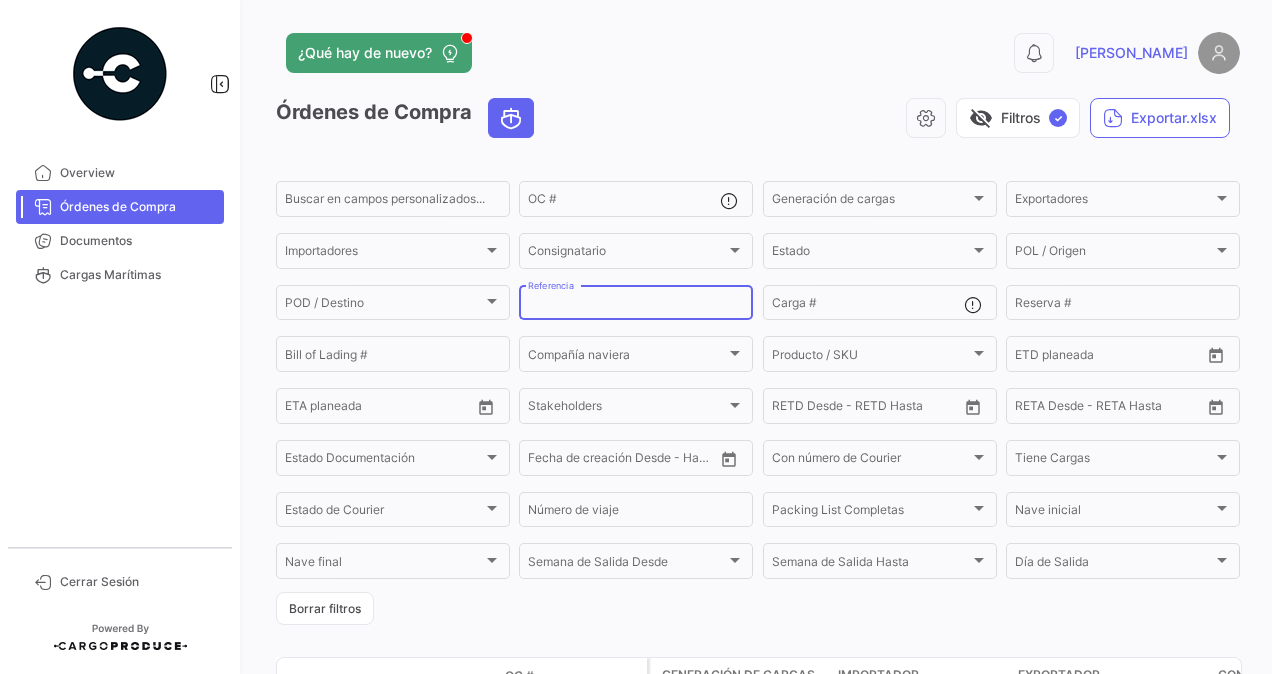 click on "Referencia" at bounding box center (636, 306) 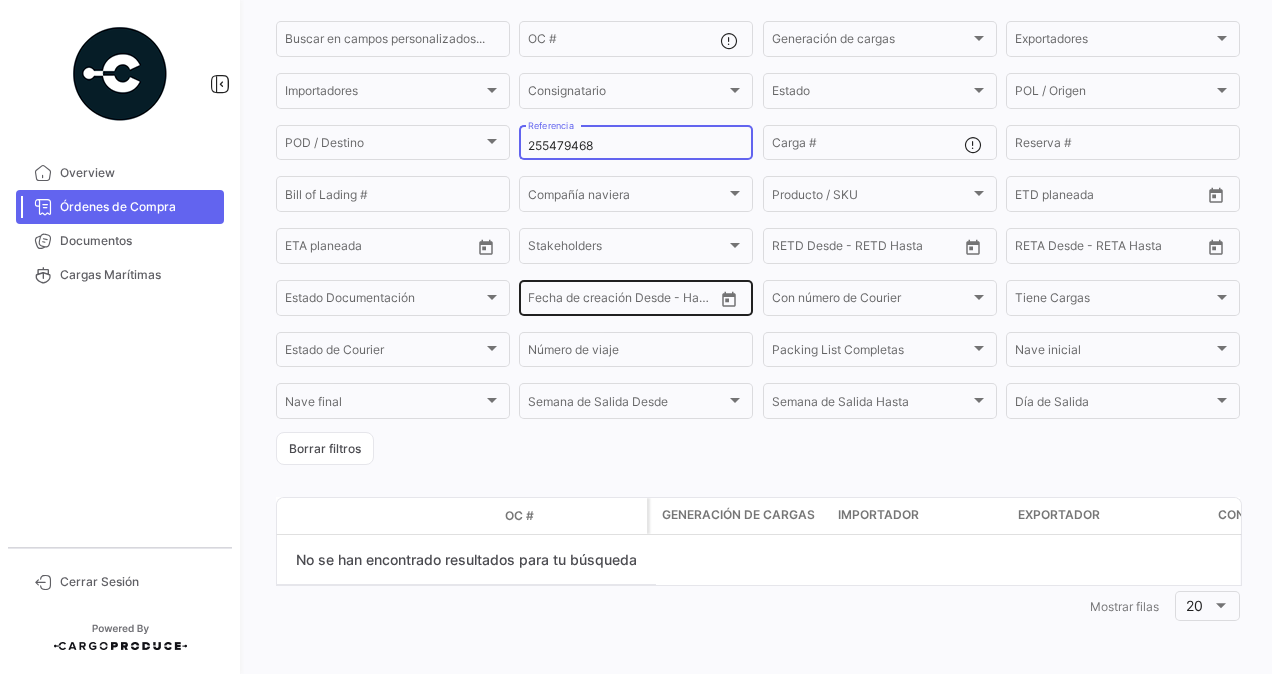 scroll, scrollTop: 0, scrollLeft: 0, axis: both 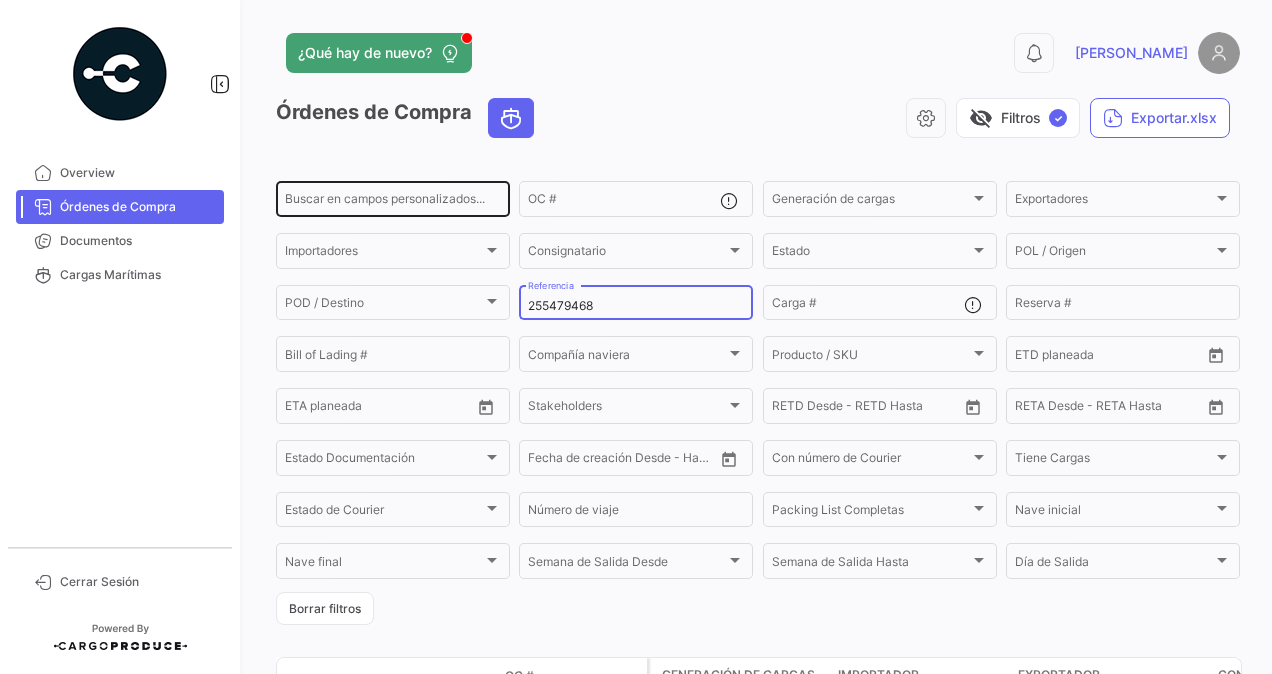 type on "255479468" 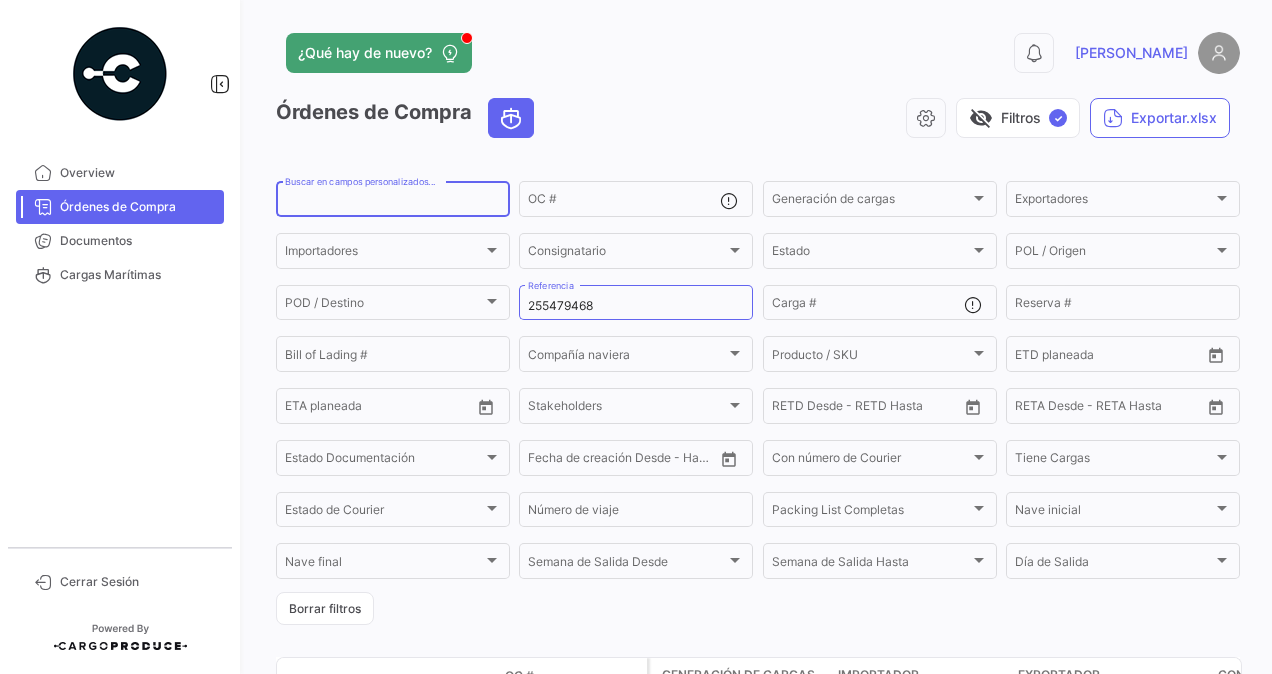 paste on "255479468" 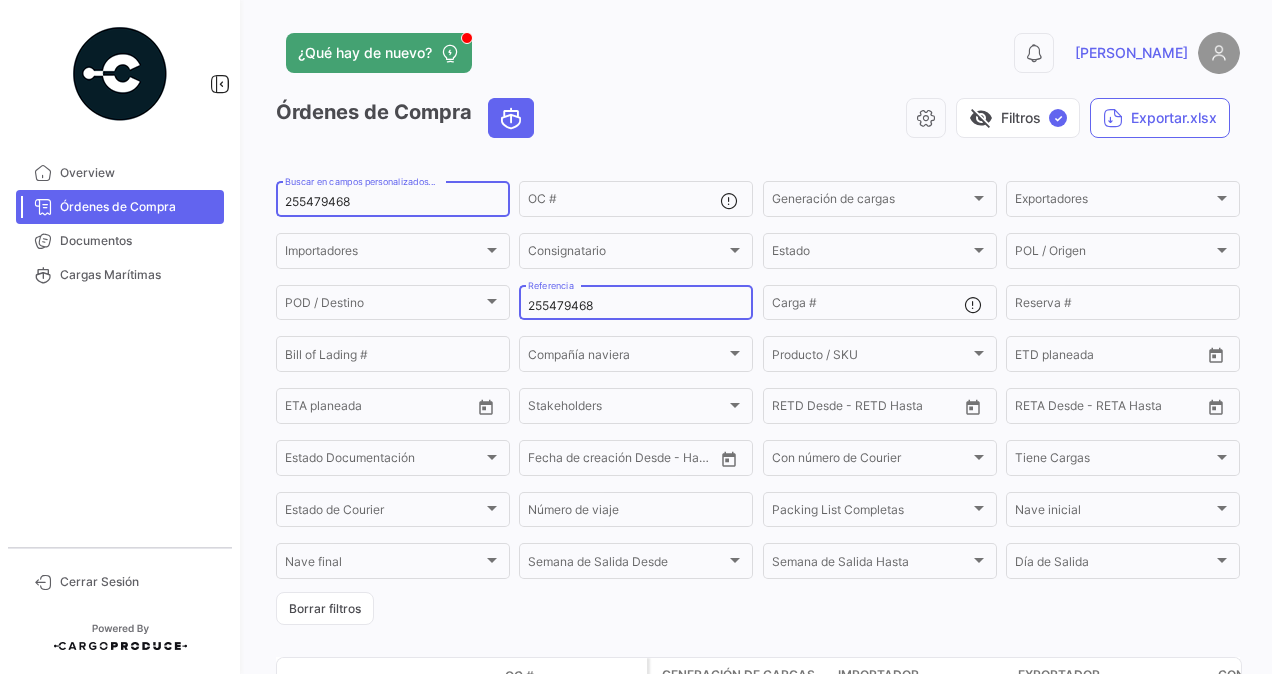 type on "255479468" 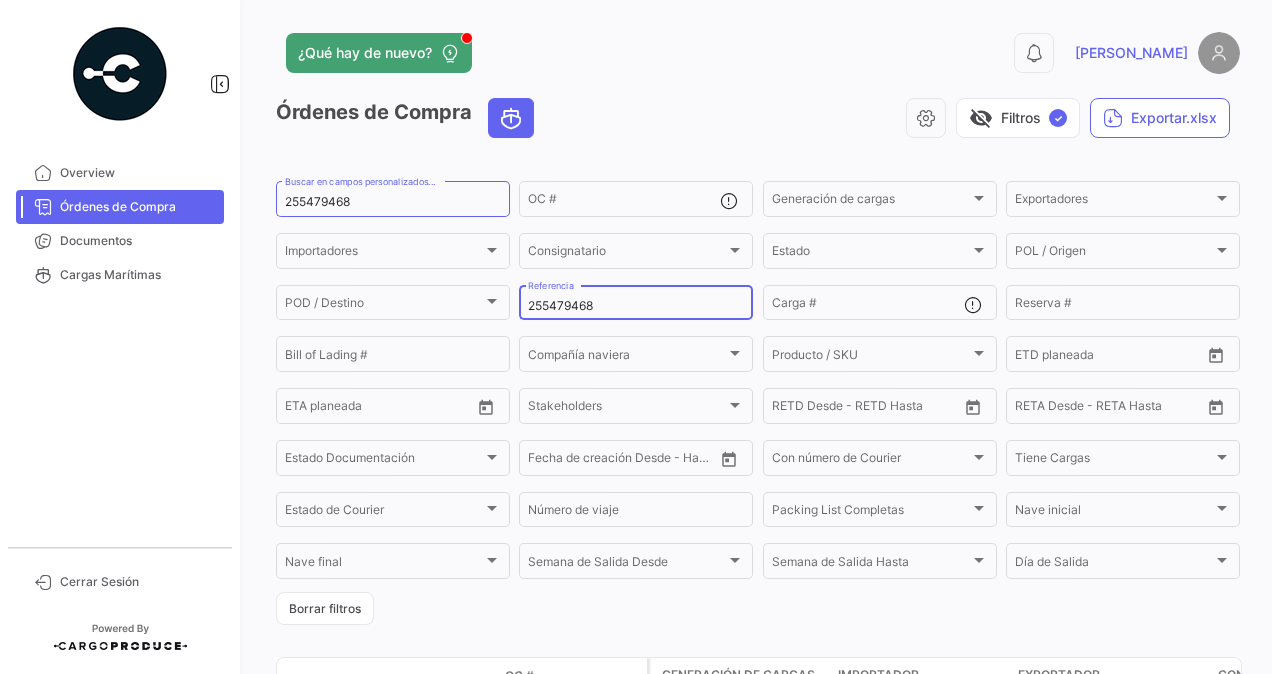 drag, startPoint x: 620, startPoint y: 308, endPoint x: 450, endPoint y: 280, distance: 172.29045 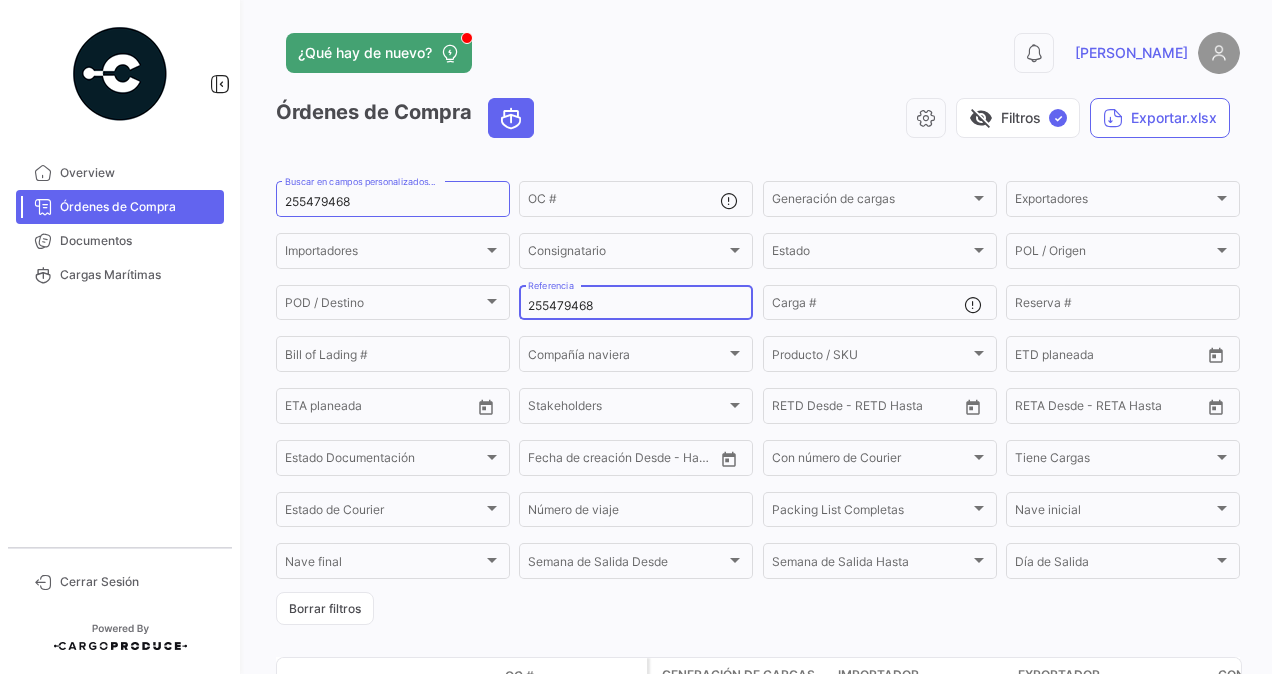 click on "255479468 Buscar en campos personalizados...  OC #  Generación de cargas Generación de cargas Exportadores Exportadores Importadores Importadores Consignatario Consignatario Estado Estado POL / Origen  POL / Origen  POD / Destino POD / Destino 255479468  Referencia  Carga # Reserva # Bill of Lading # Compañía naviera Compañía naviera Producto / SKU Producto / SKU Desde –  ETD planeada  Desde –  ETA planeada  Stakeholders Stakeholders Desde –  RETD Desde - RETD Hasta  Desde –  RETA Desde - RETA Hasta  Estado Documentación Estado Documentación Desde –  Fecha de creación Desde - Hasta  Con número de Courier Con número de Courier Tiene Cargas Tiene Cargas Estado de Courier Estado de Courier Número de viaje Packing List Completas Packing List Completas Nave inicial Nave inicial Nave final Nave final Semana de Salida
Desde Semana de Salida
Desde Semana de Salida
Hasta Semana de Salida
Hasta Día de Salida Día de Salida" 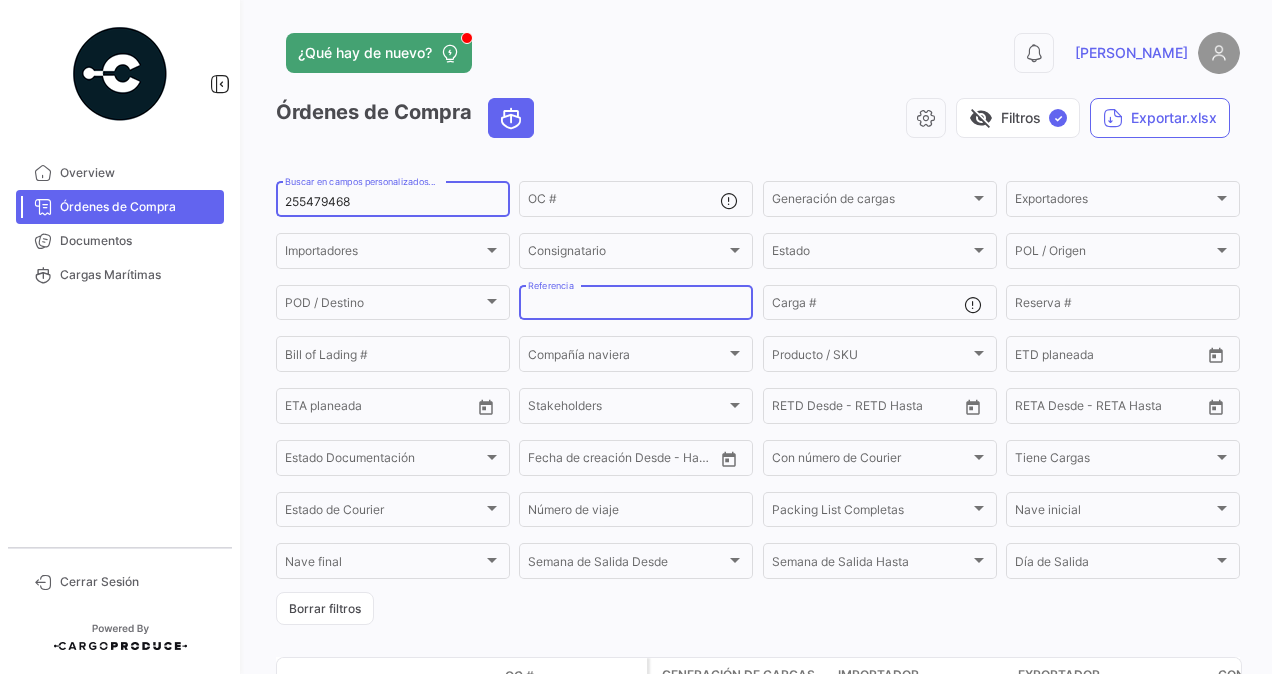 type 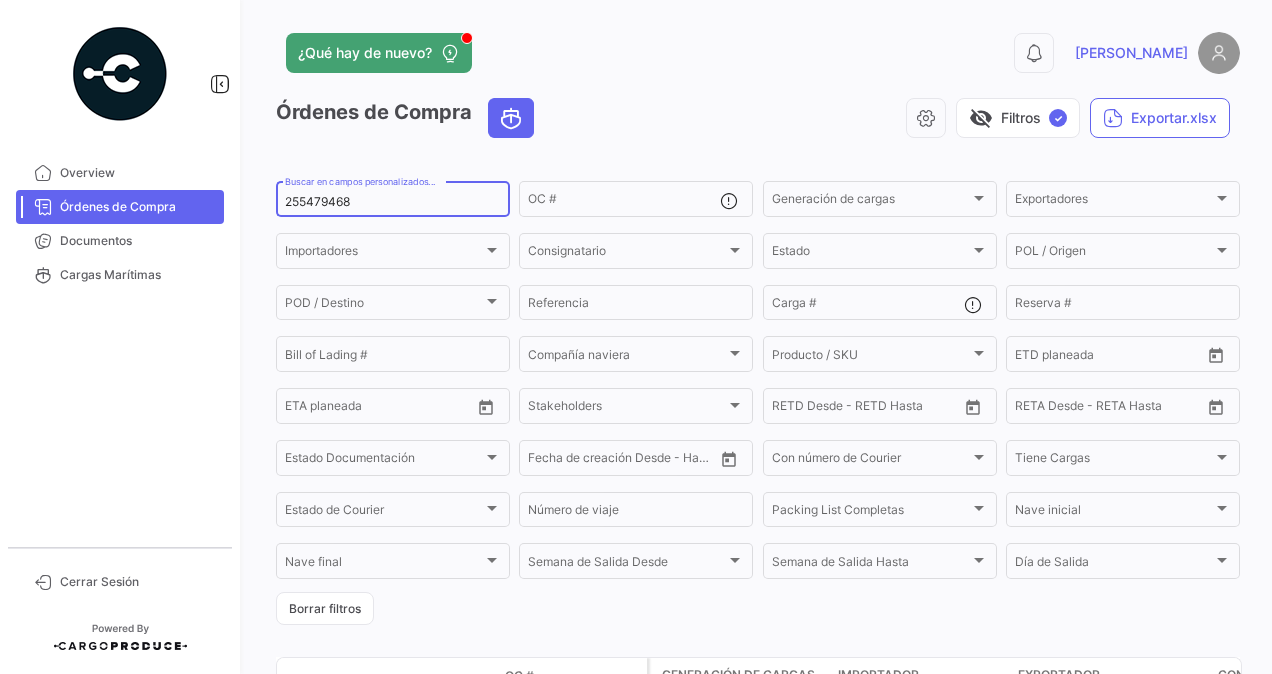 scroll, scrollTop: 200, scrollLeft: 0, axis: vertical 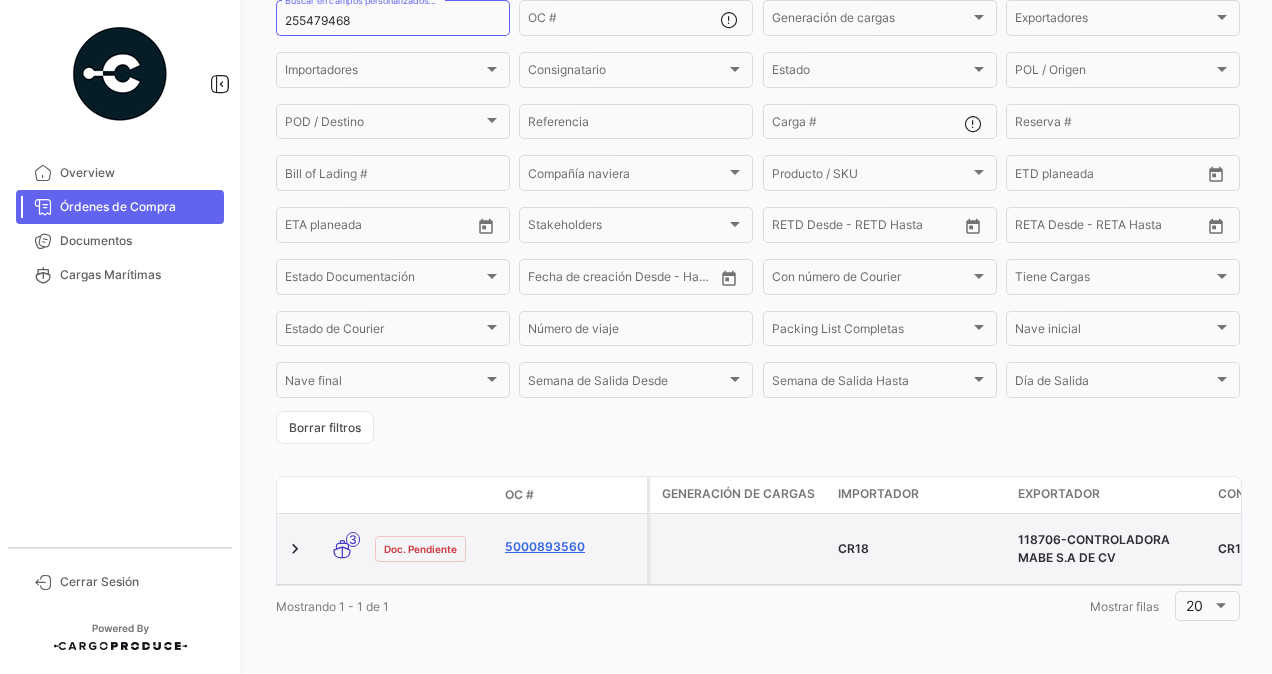 click on "5000893560" 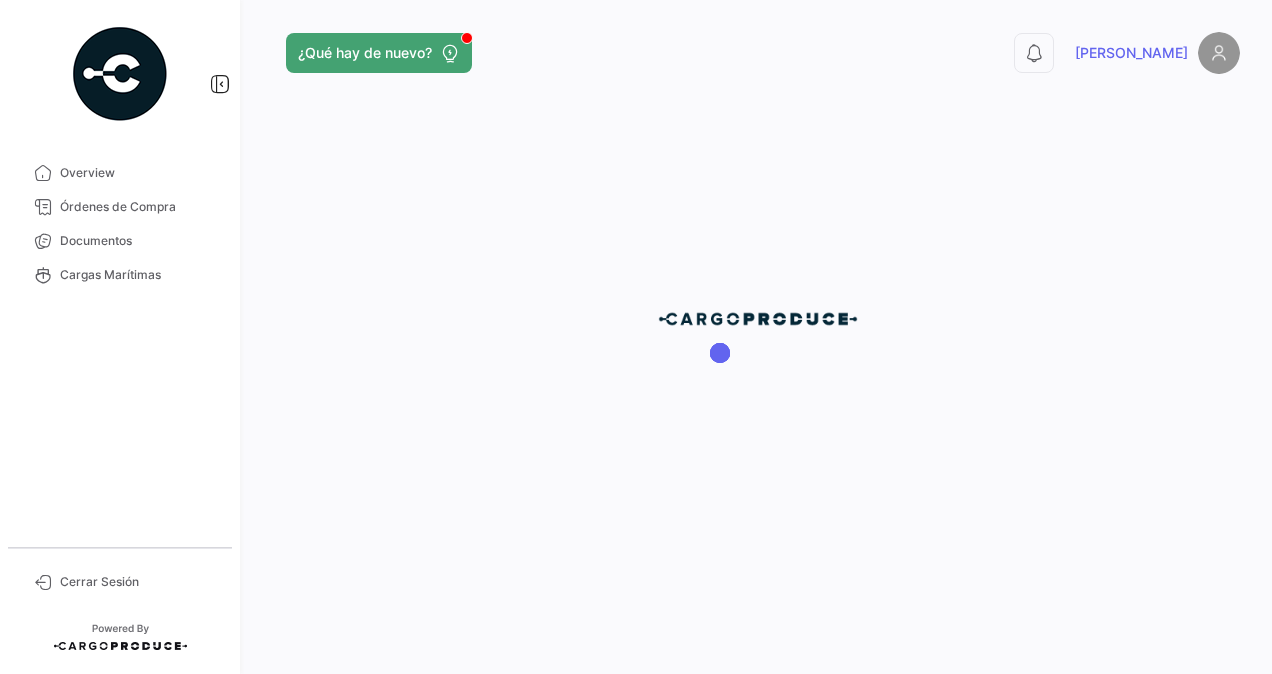 scroll, scrollTop: 0, scrollLeft: 0, axis: both 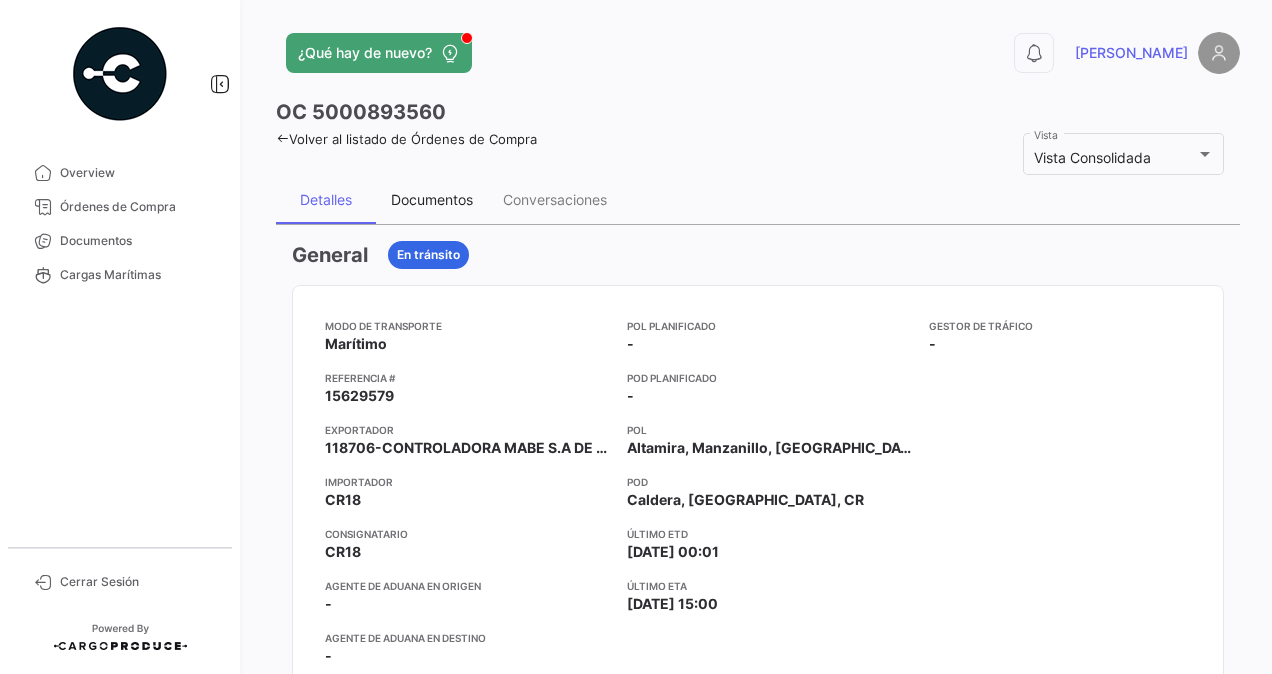 click on "Documentos" at bounding box center [432, 199] 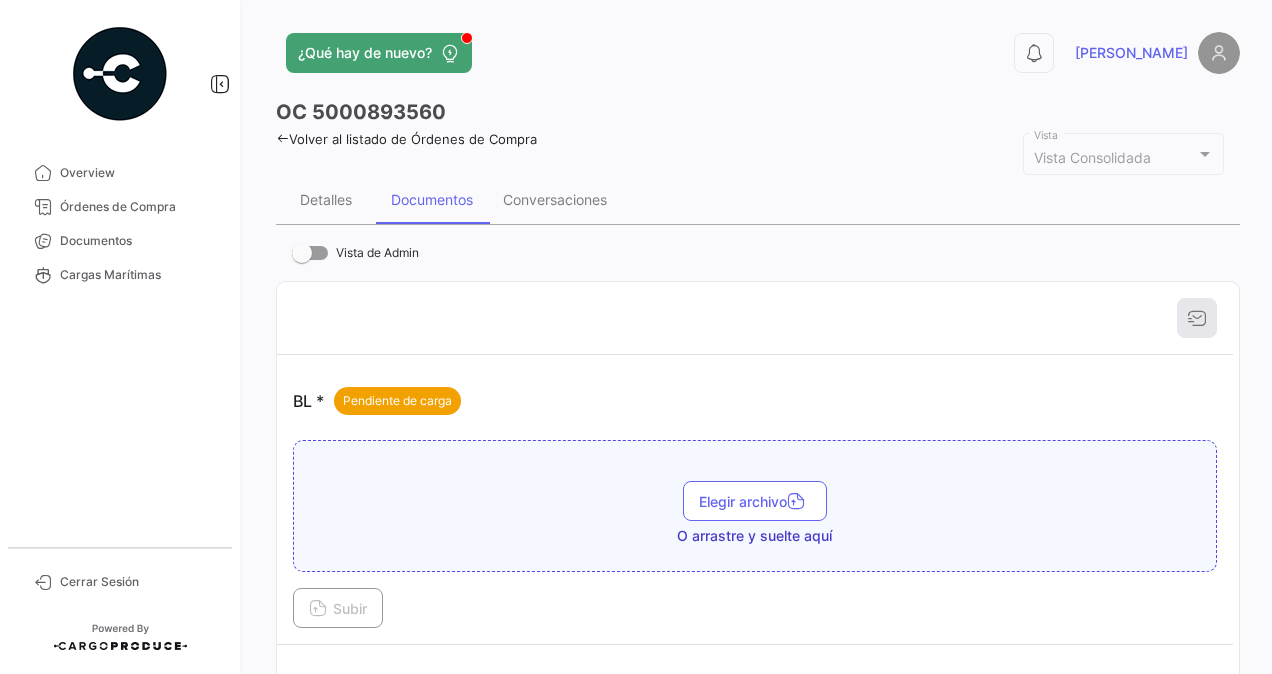 click on "Documentos" at bounding box center (432, 199) 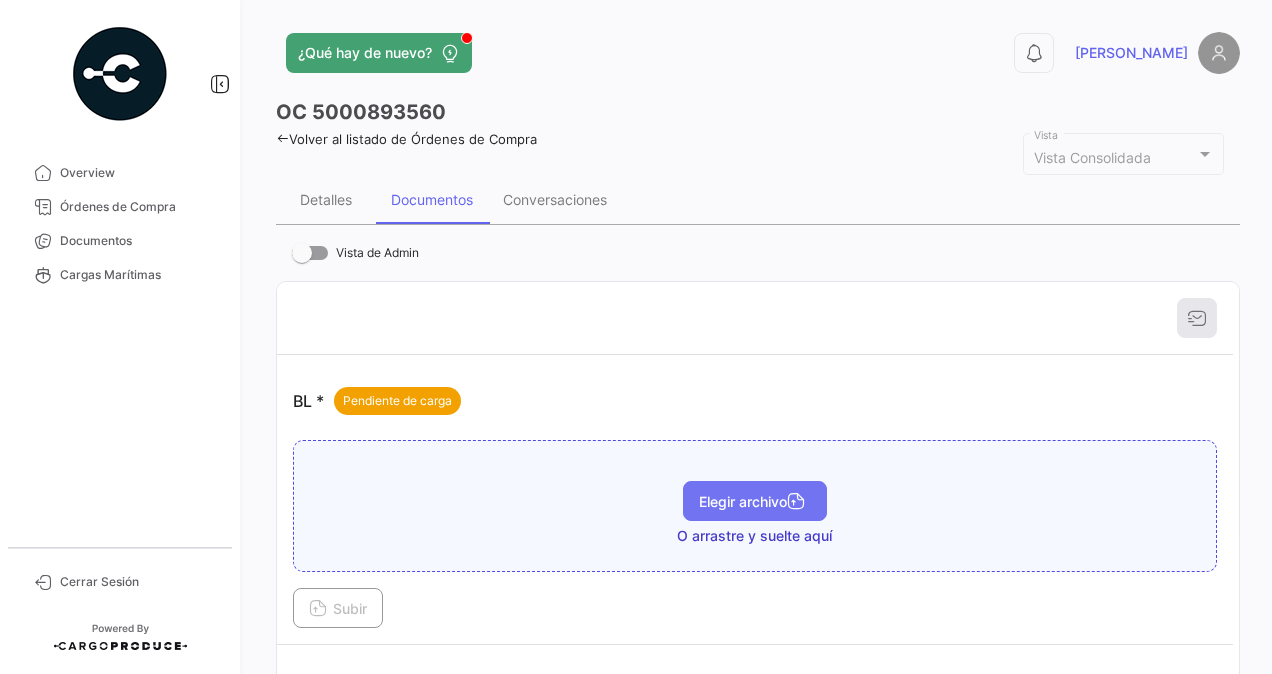 click on "Elegir archivo" at bounding box center [755, 501] 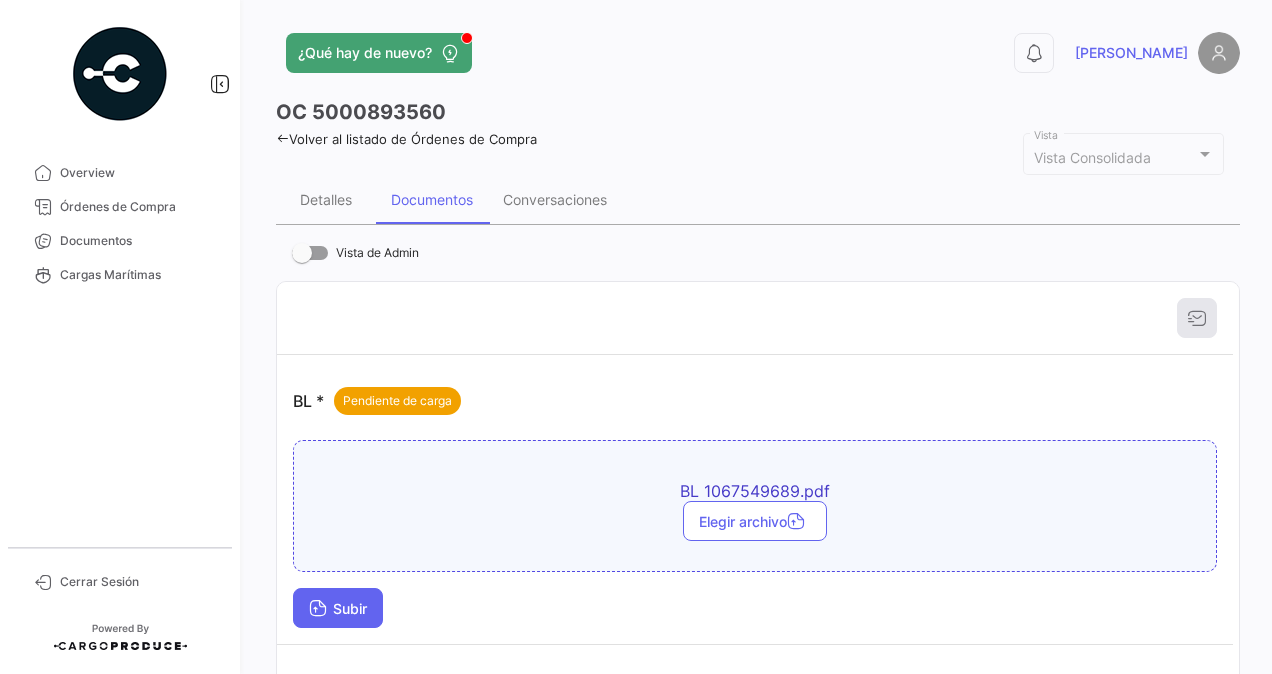 click on "Subir" at bounding box center [338, 608] 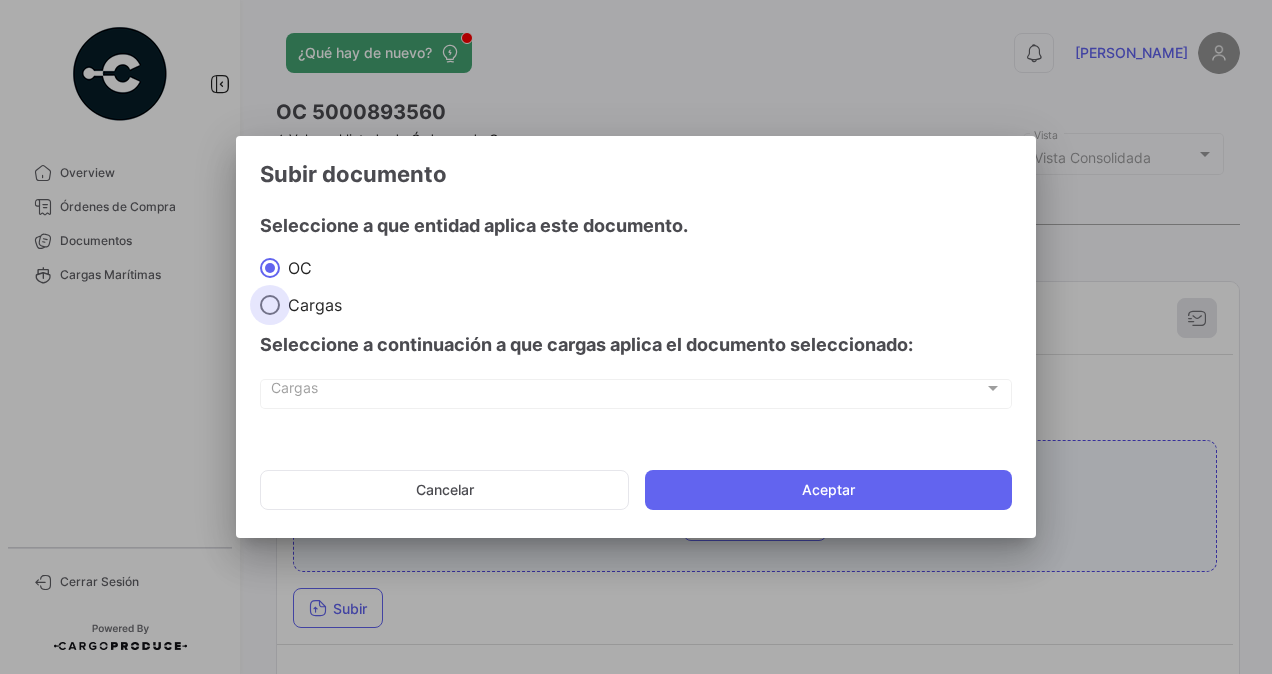click at bounding box center (270, 305) 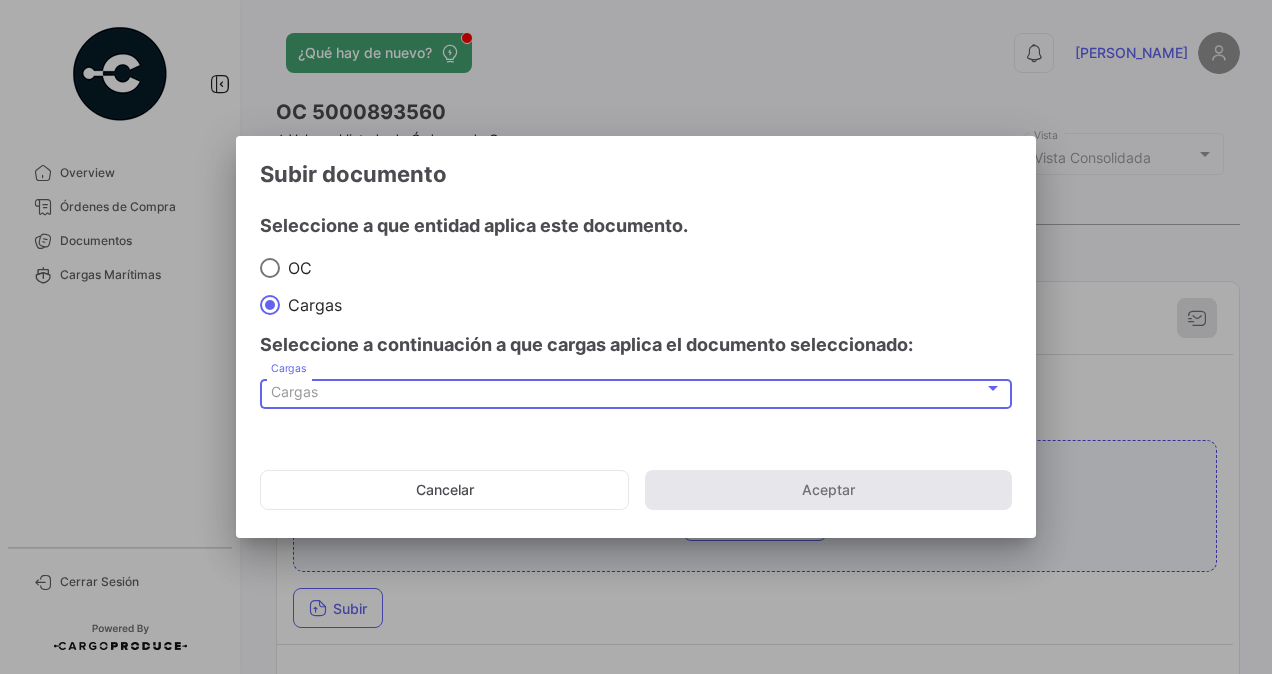 click on "Cargas" at bounding box center (294, 391) 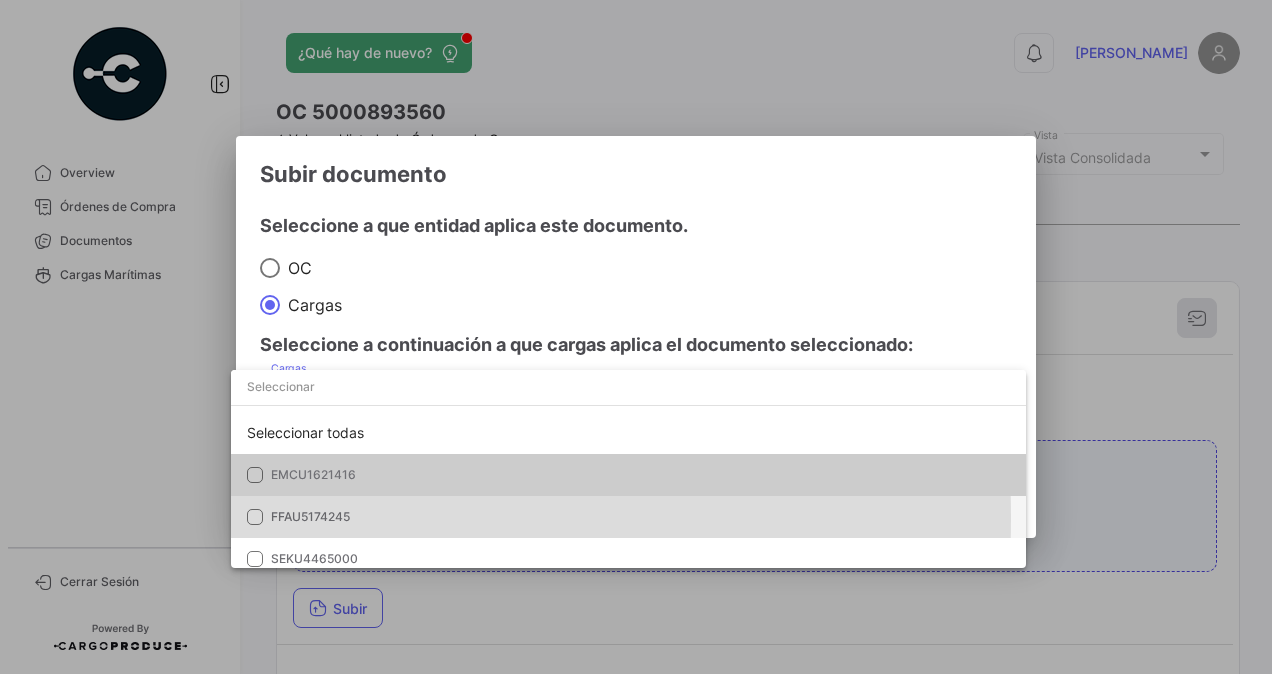 click at bounding box center [255, 517] 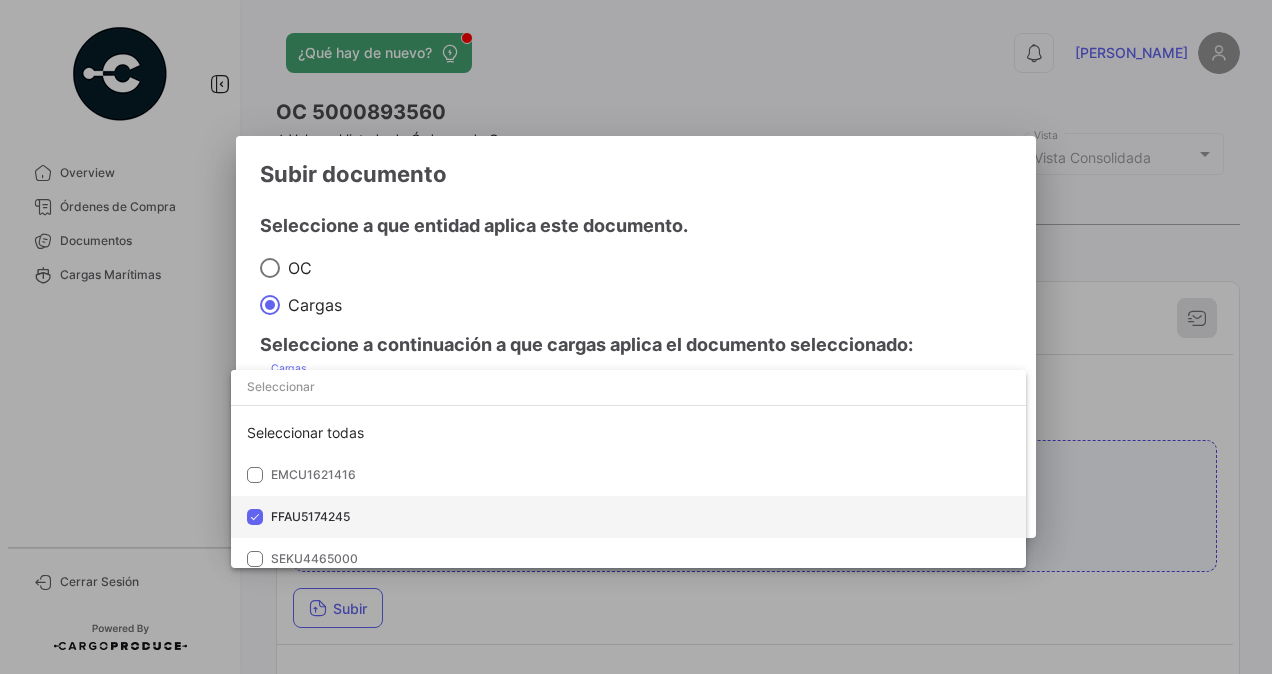 scroll, scrollTop: 12, scrollLeft: 0, axis: vertical 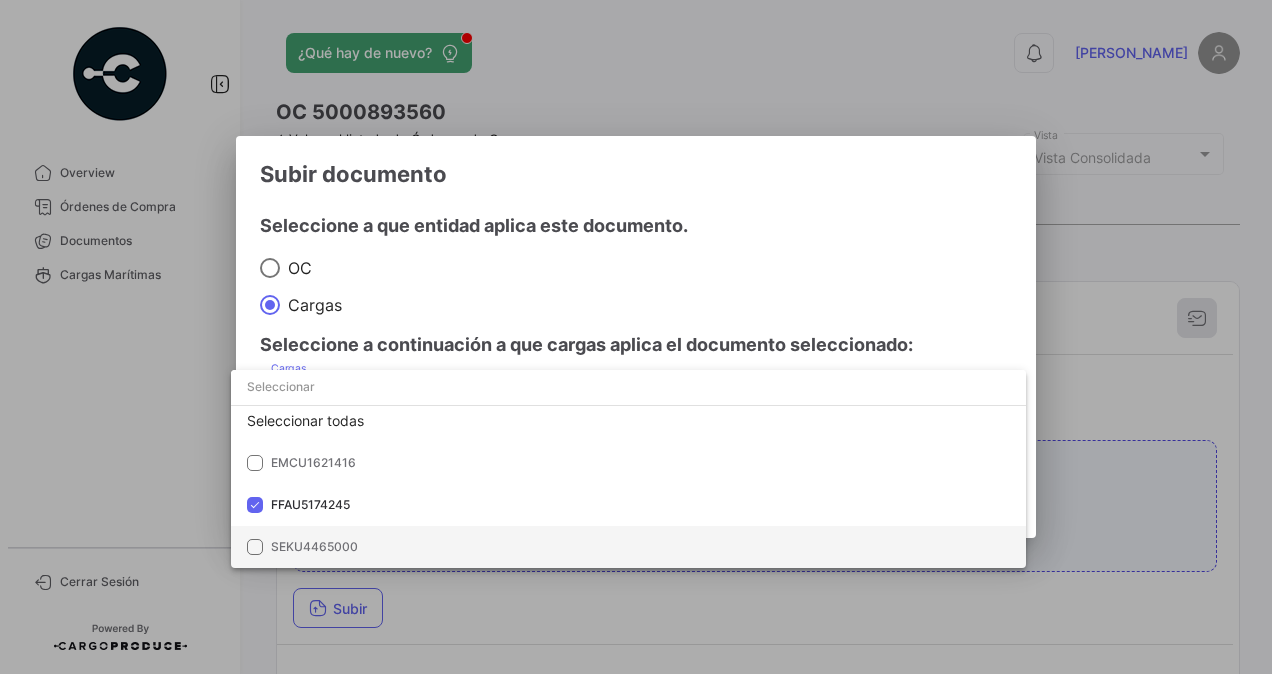click at bounding box center (255, 547) 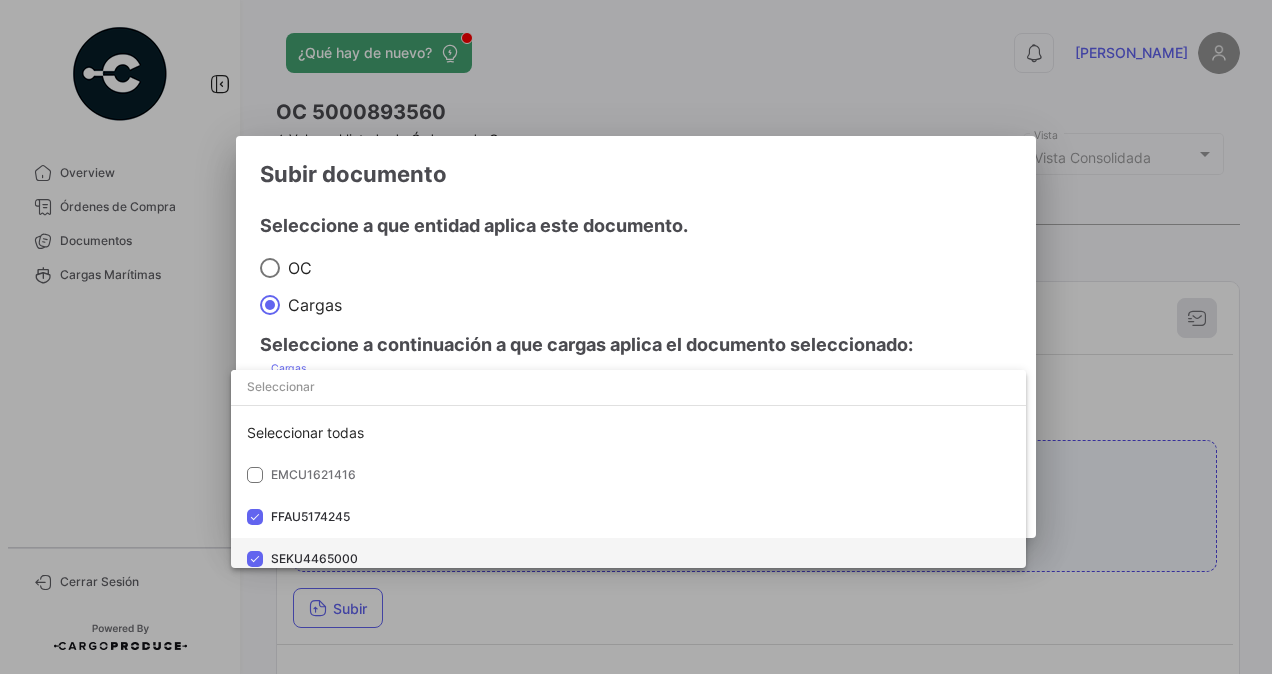 scroll, scrollTop: 12, scrollLeft: 0, axis: vertical 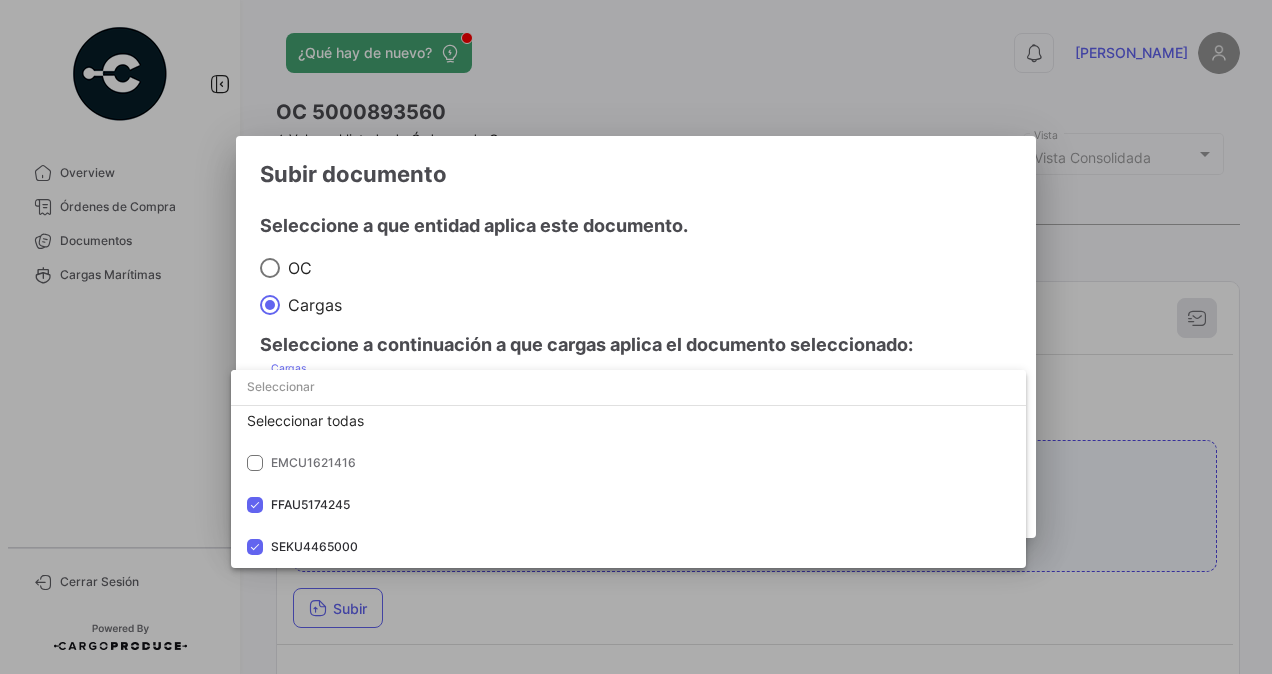 click at bounding box center (636, 337) 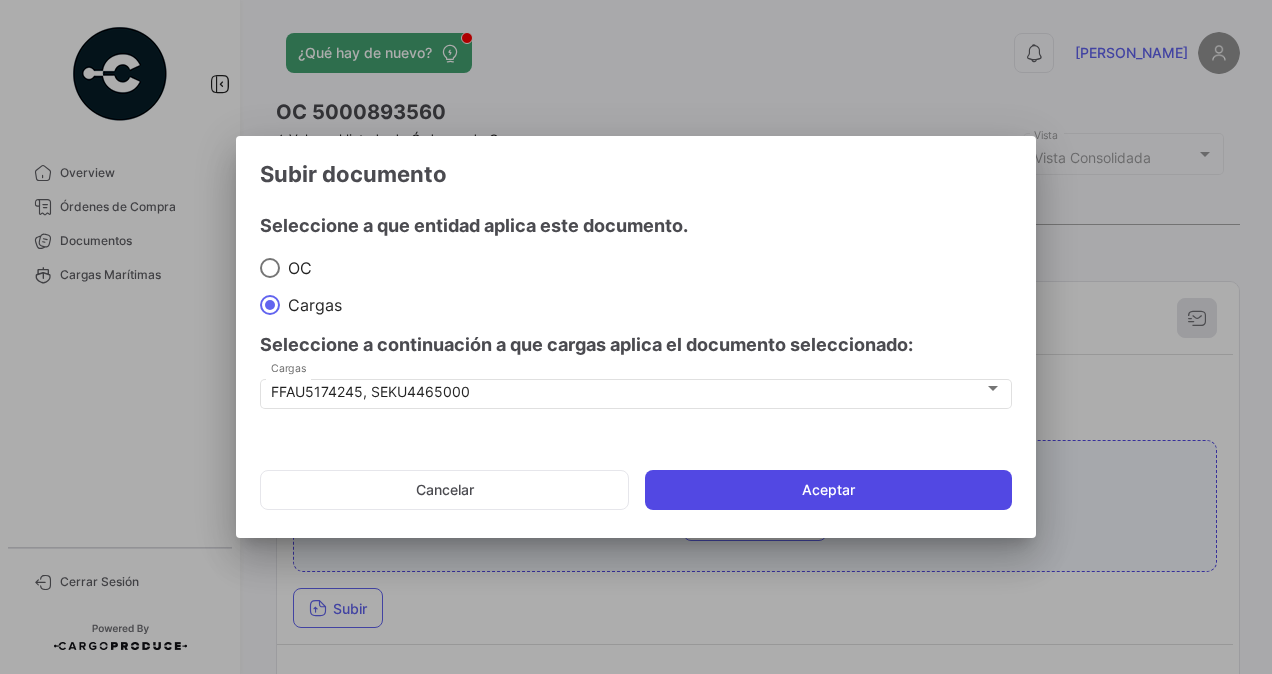 click on "Aceptar" 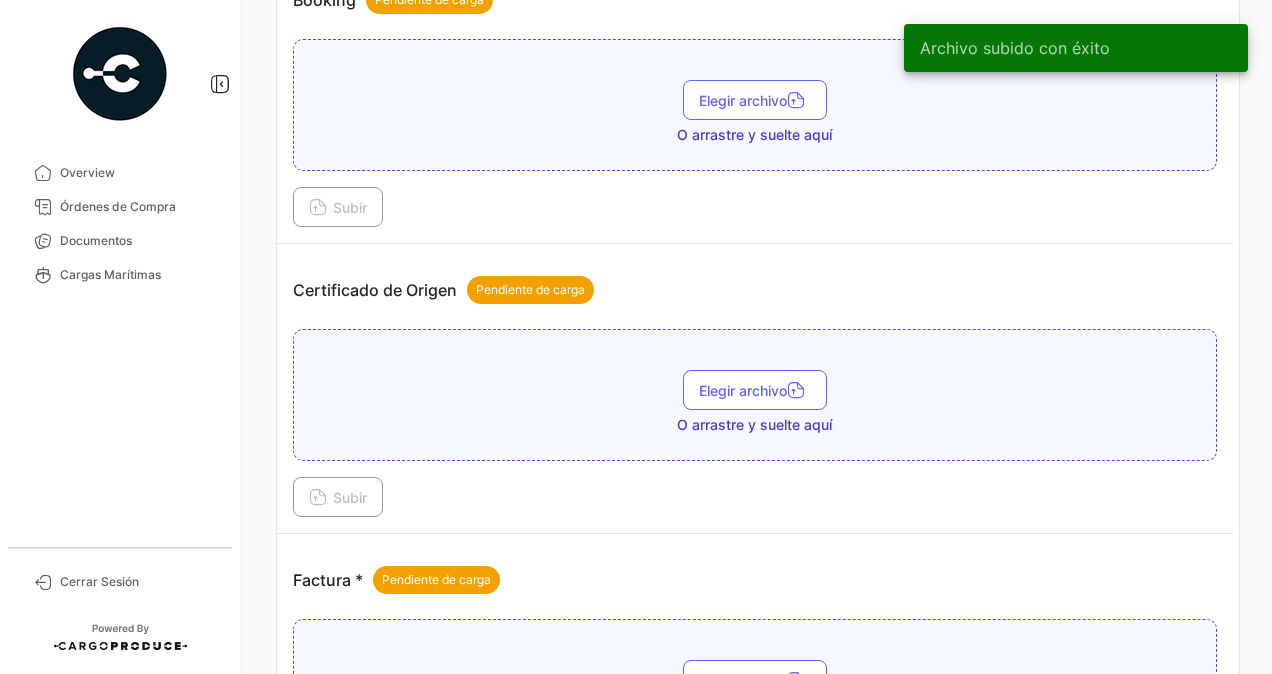 scroll, scrollTop: 1000, scrollLeft: 0, axis: vertical 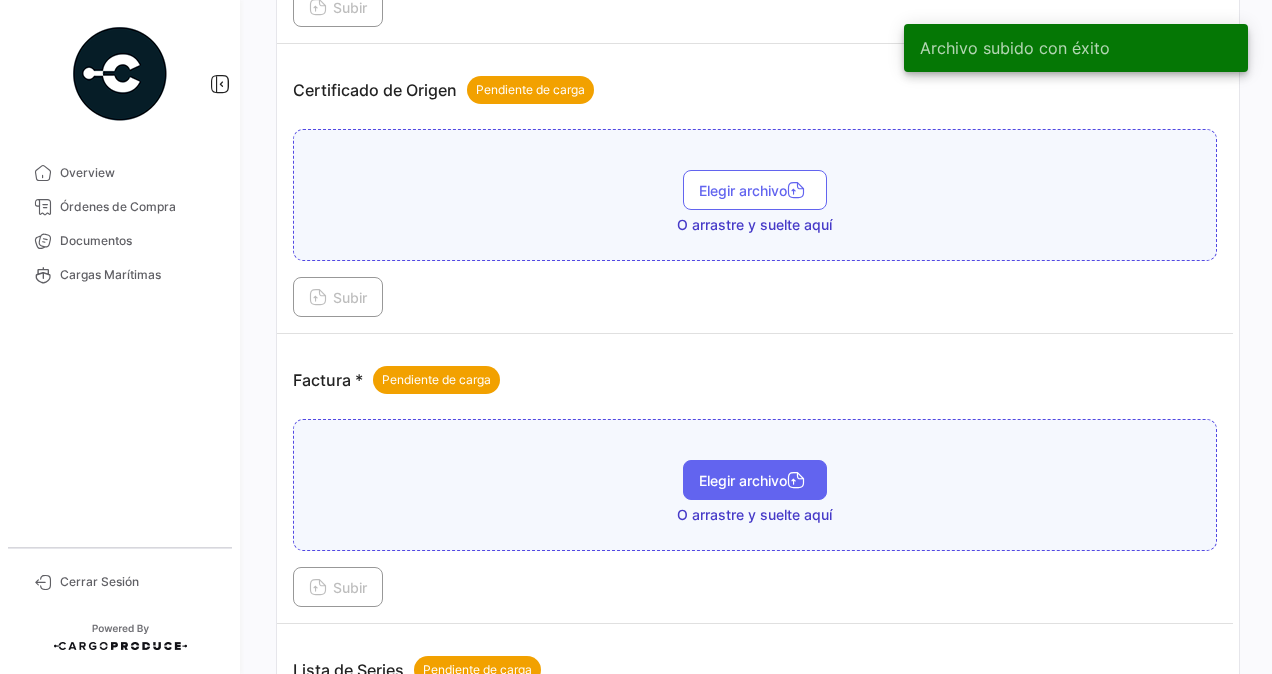 click on "Elegir archivo" at bounding box center (755, 480) 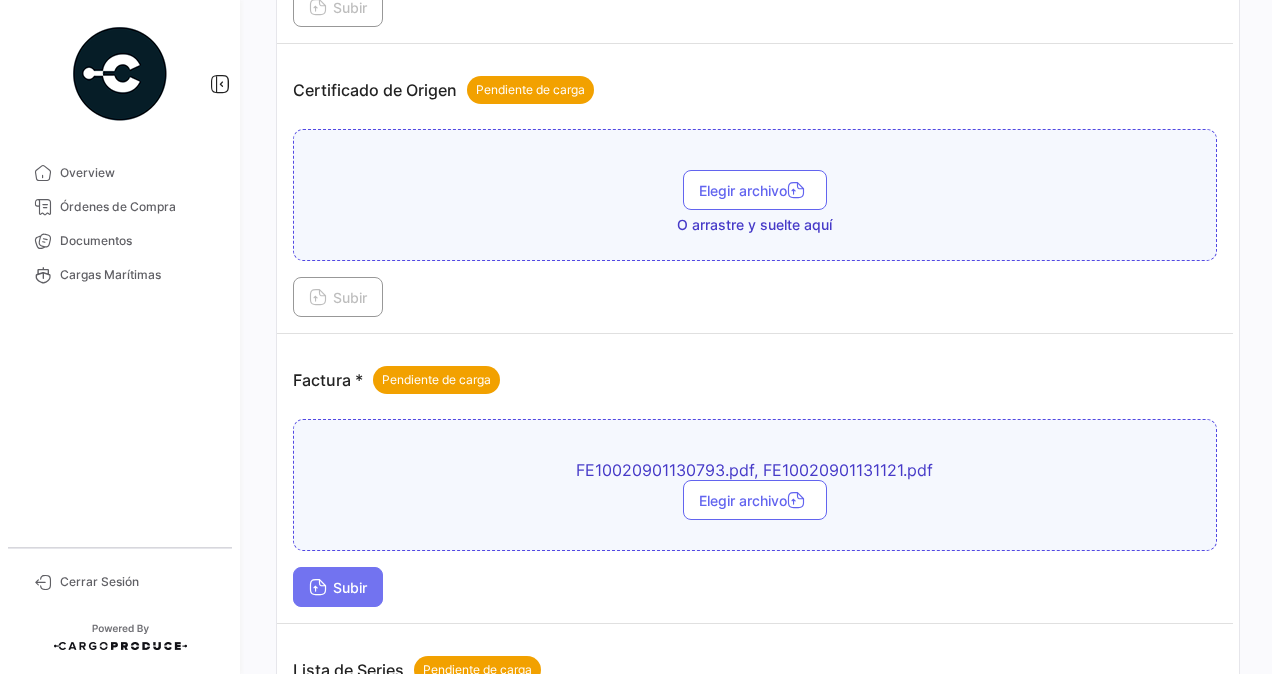 click on "Subir" at bounding box center (338, 587) 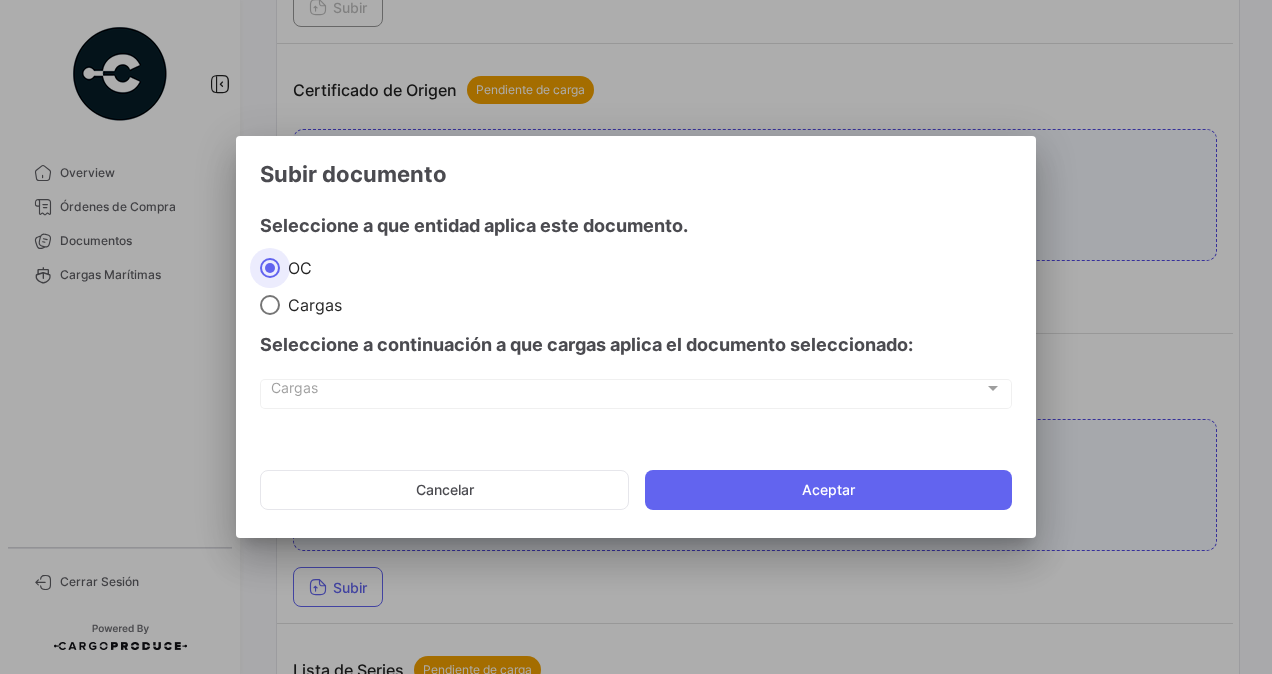 click at bounding box center (270, 305) 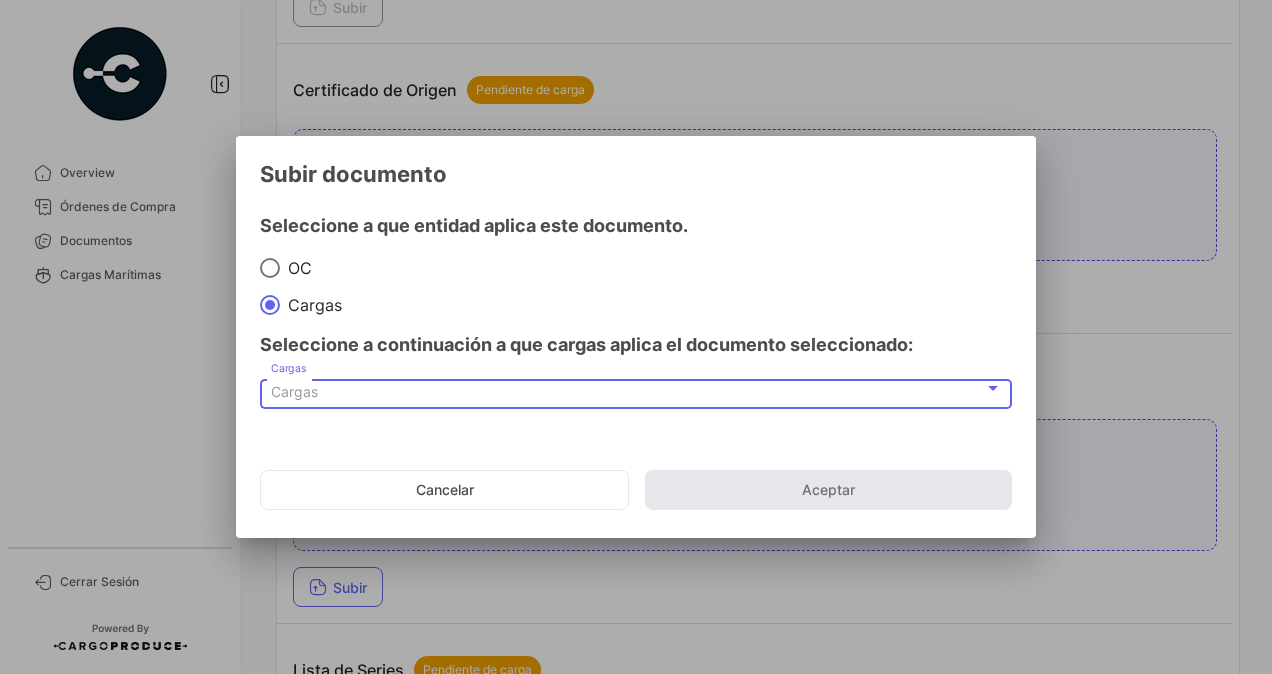 click on "Cargas" at bounding box center [294, 391] 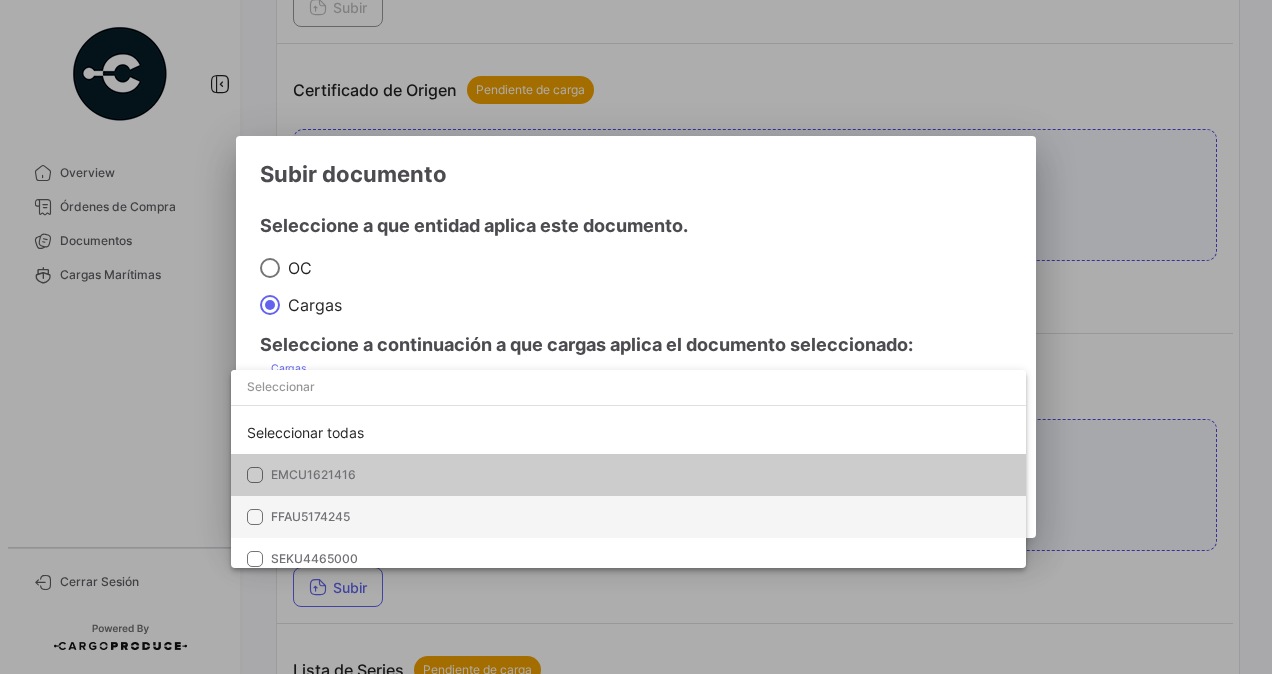 click on "FFAU5174245" at bounding box center (628, 517) 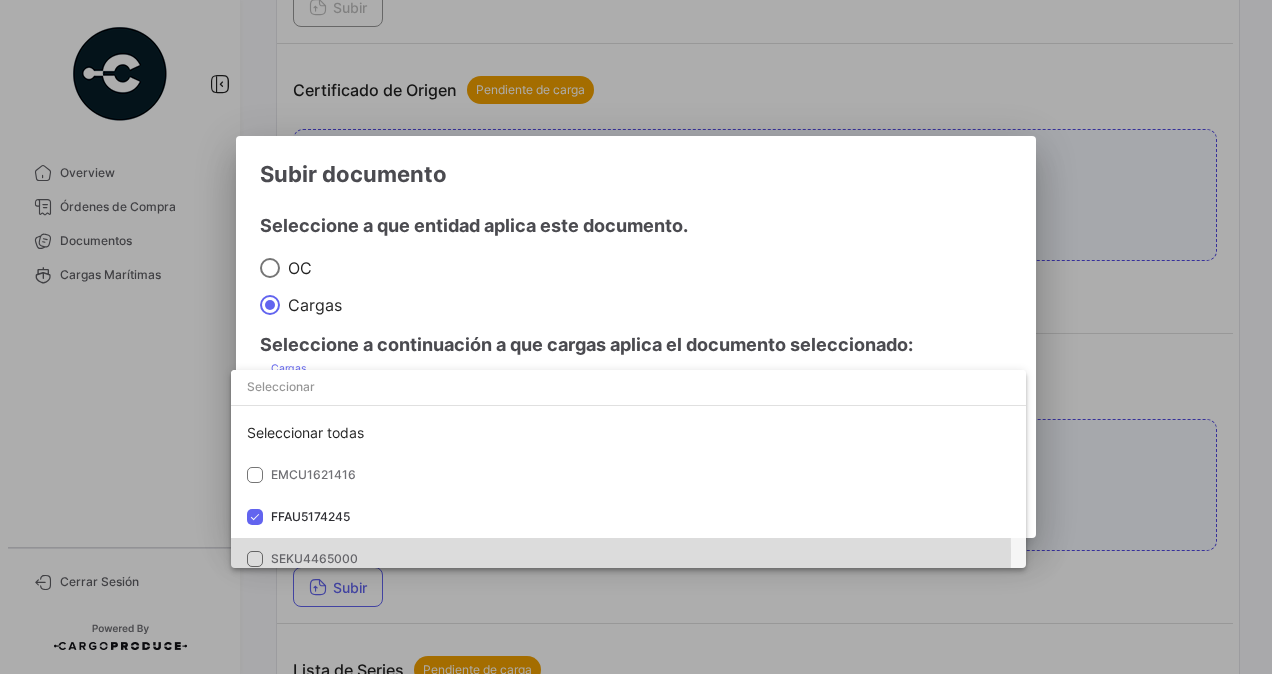 click at bounding box center [255, 559] 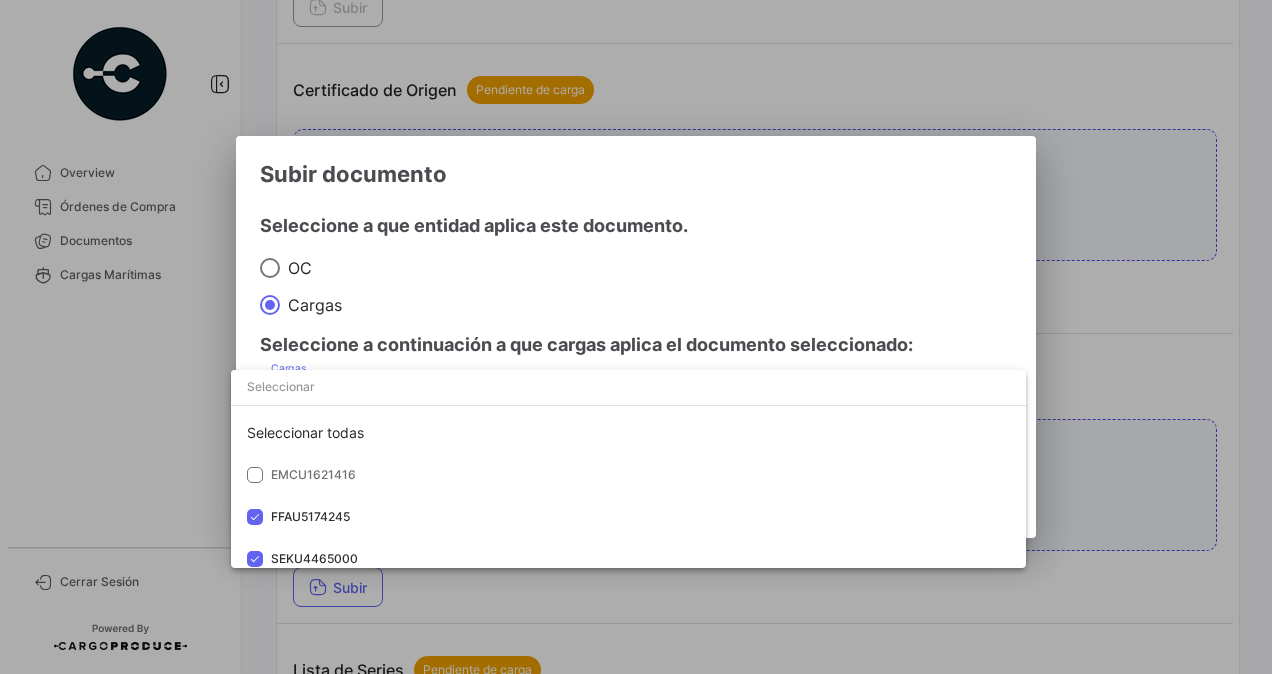 click at bounding box center (636, 337) 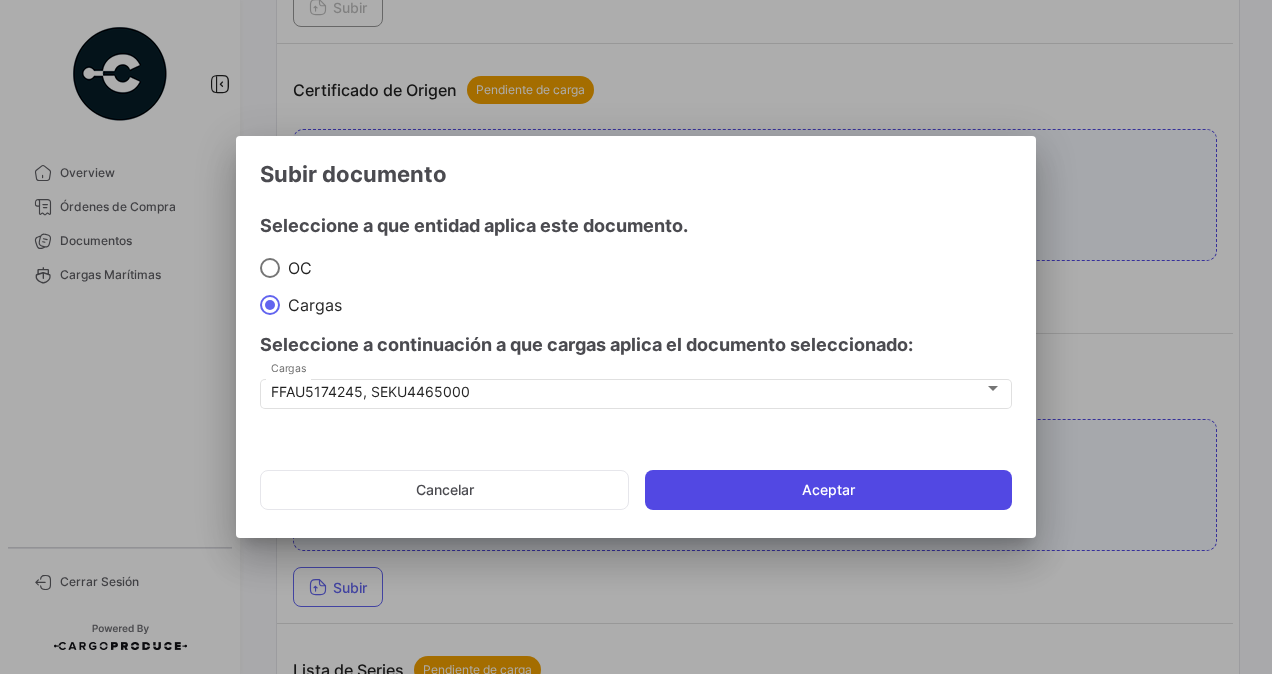click on "Aceptar" 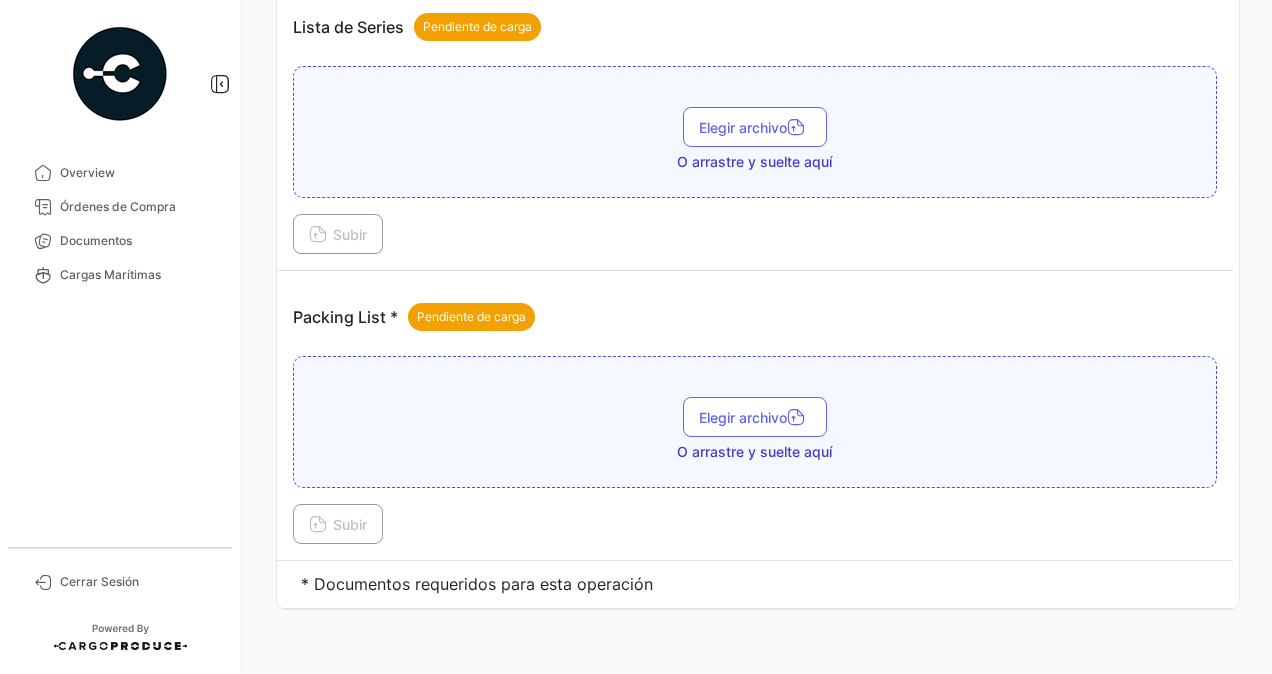scroll, scrollTop: 1644, scrollLeft: 0, axis: vertical 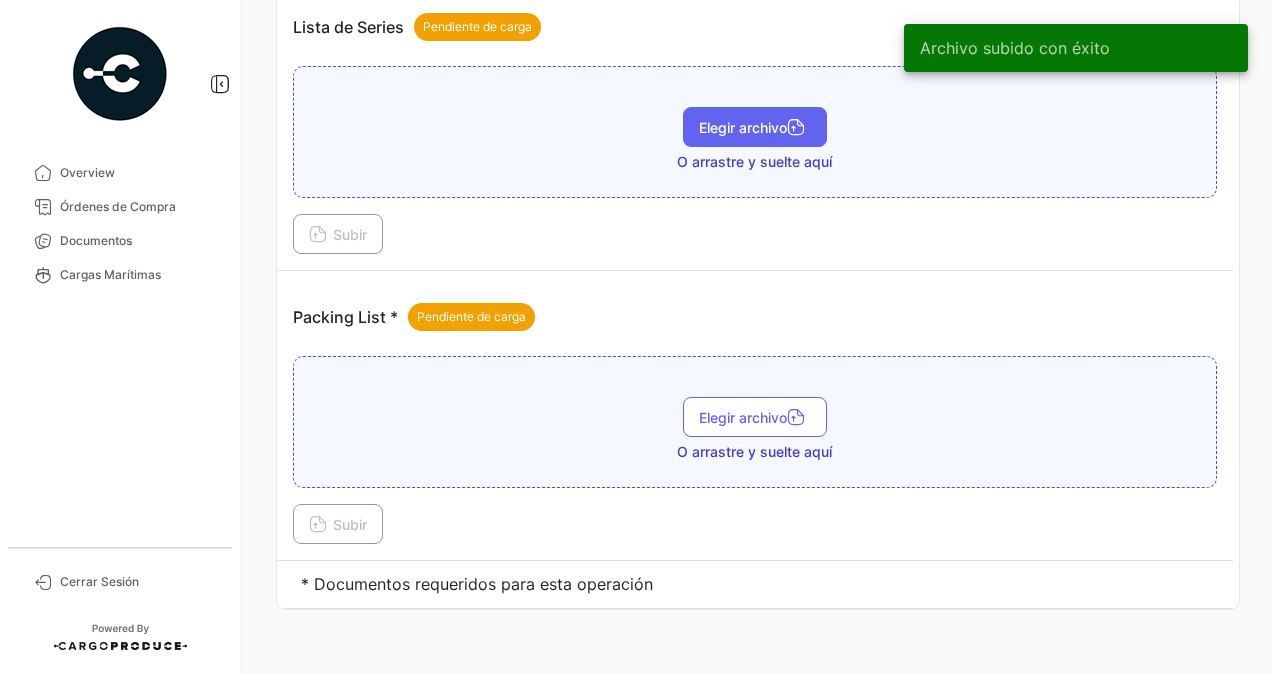 click on "Elegir archivo" at bounding box center (755, 127) 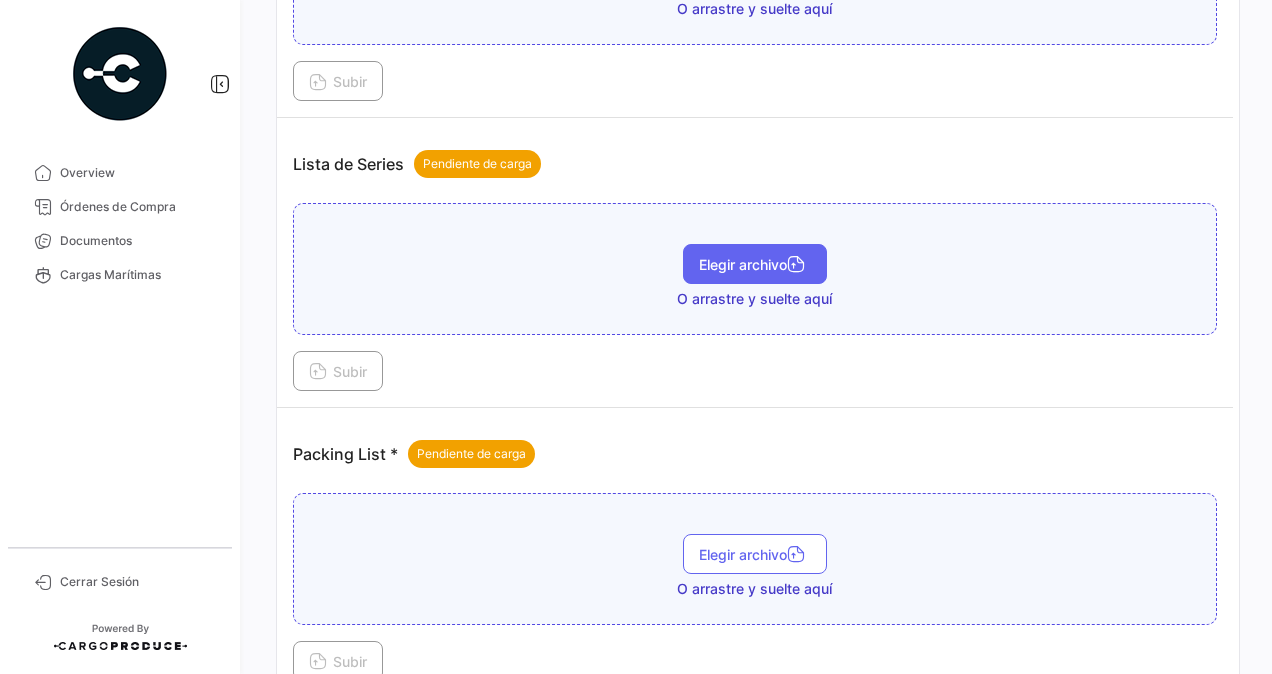 click on "Elegir archivo" at bounding box center (755, 264) 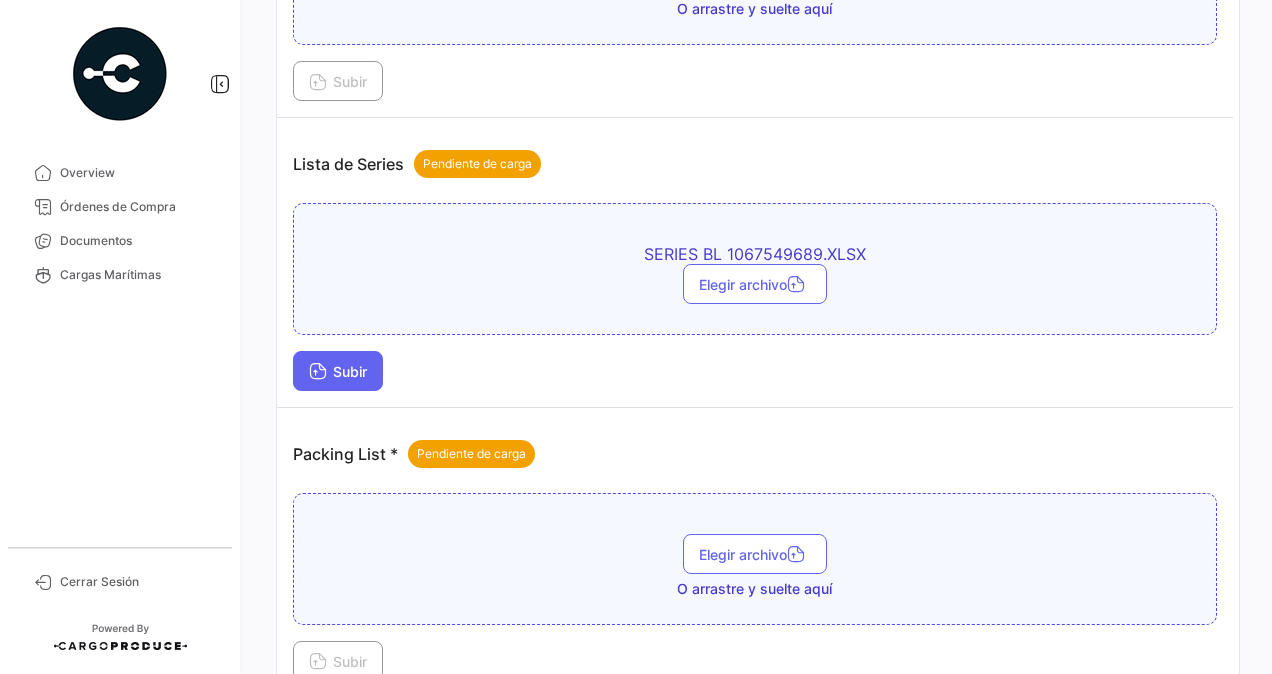 click on "Subir" at bounding box center (338, 371) 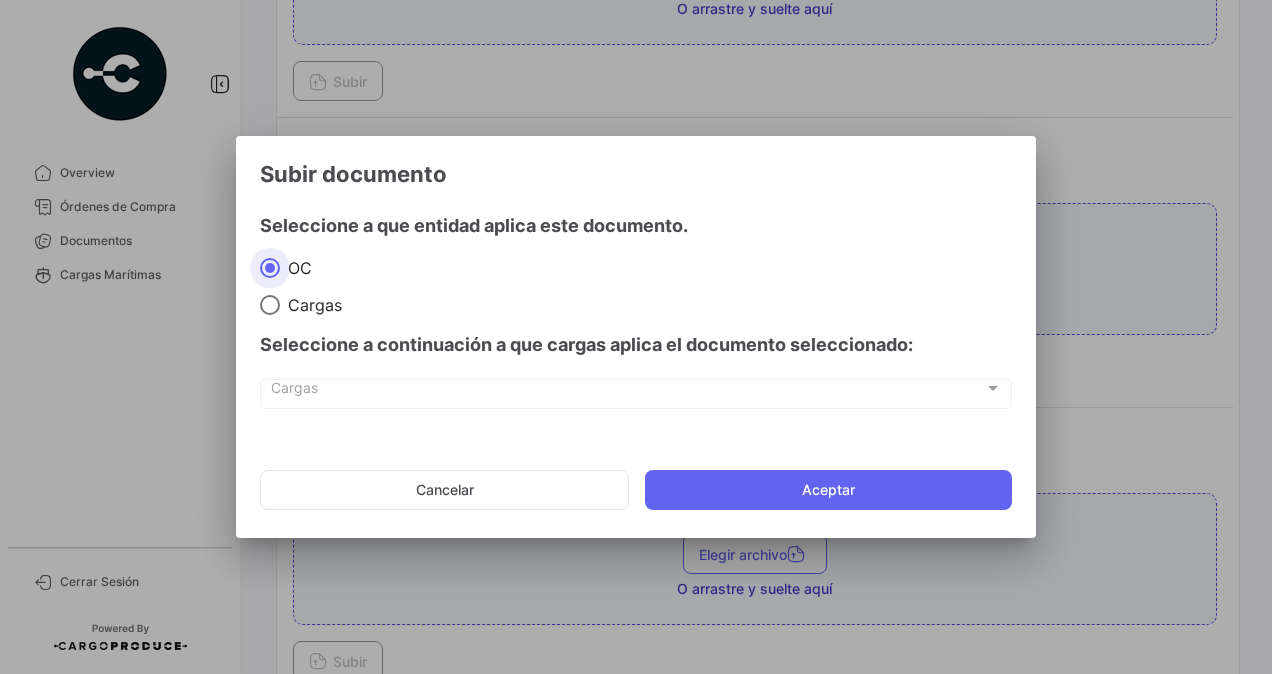 click at bounding box center [270, 305] 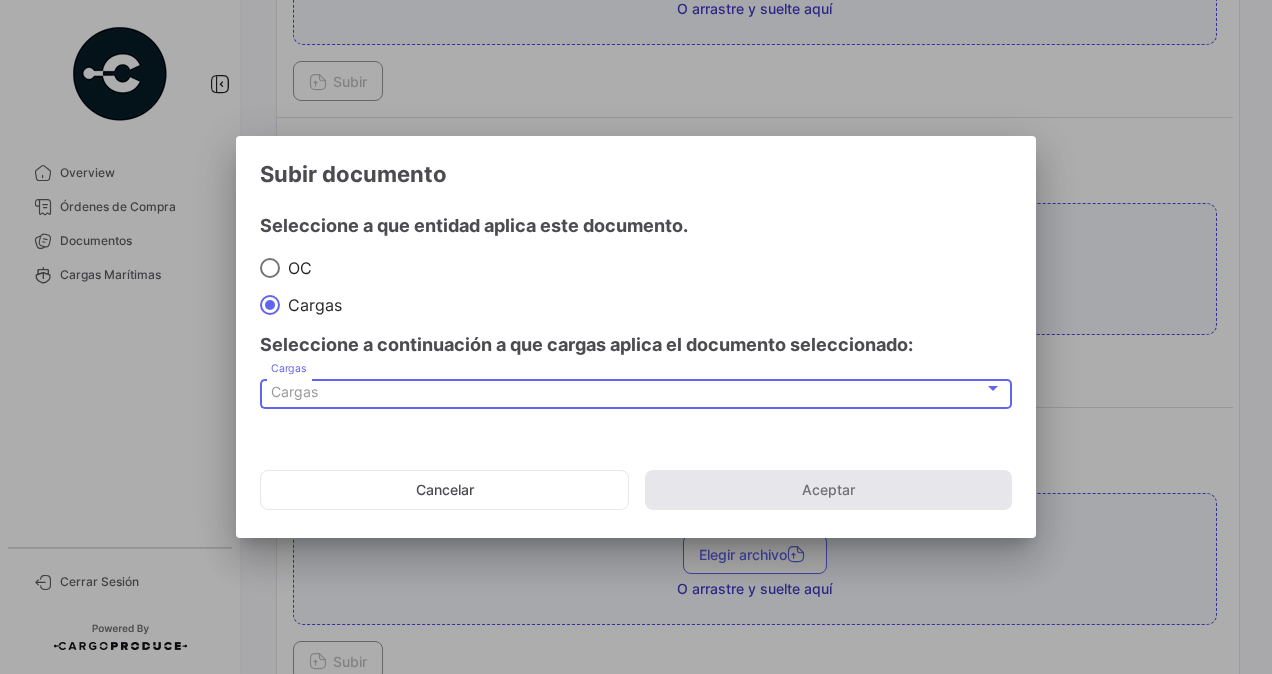 click on "Cargas" at bounding box center [294, 391] 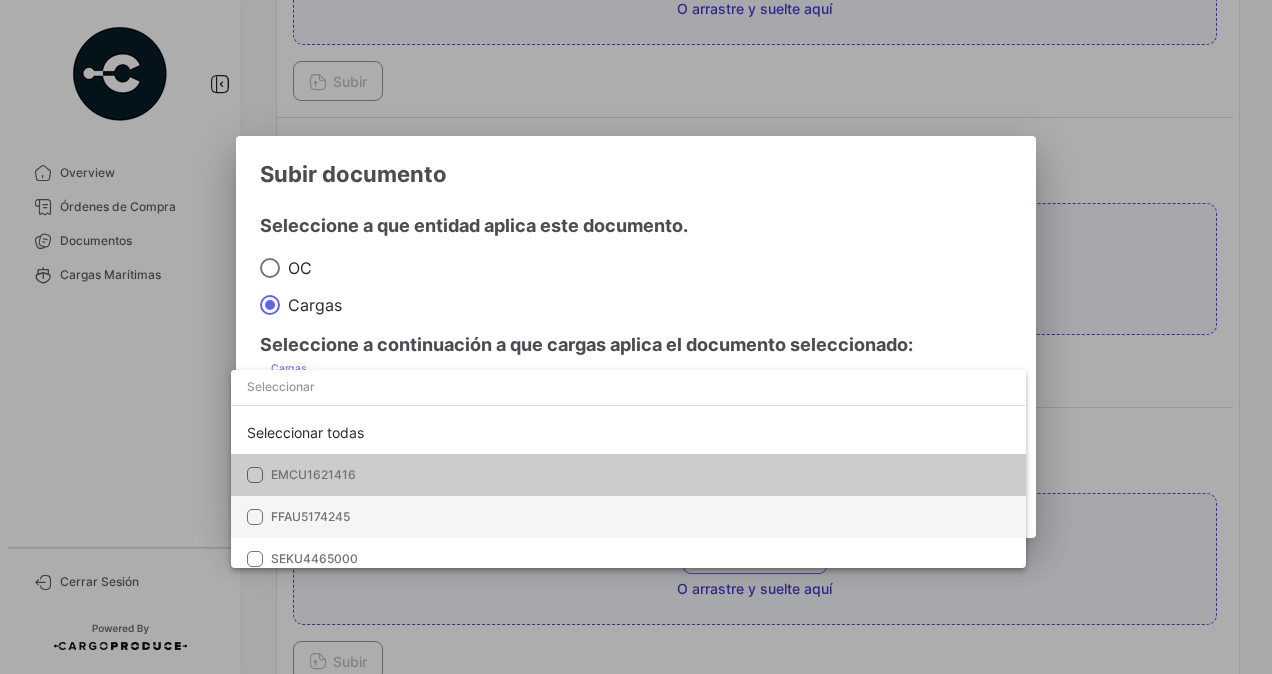 scroll, scrollTop: 12, scrollLeft: 0, axis: vertical 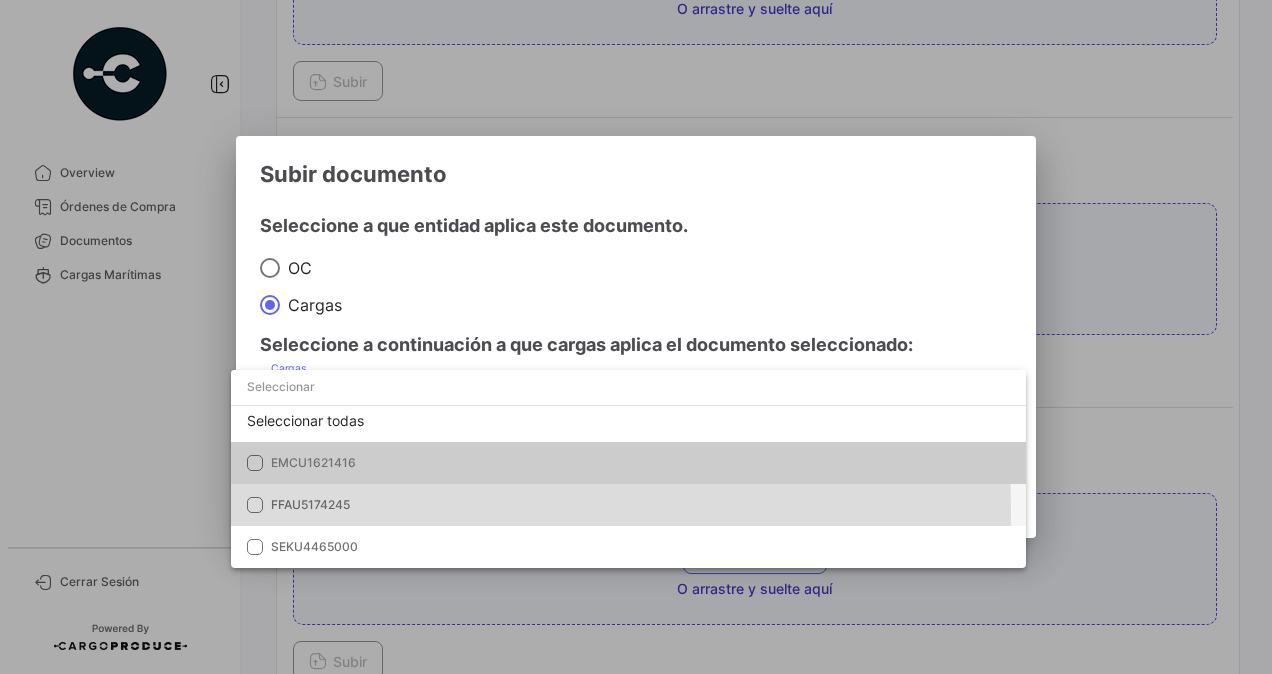 click at bounding box center [255, 505] 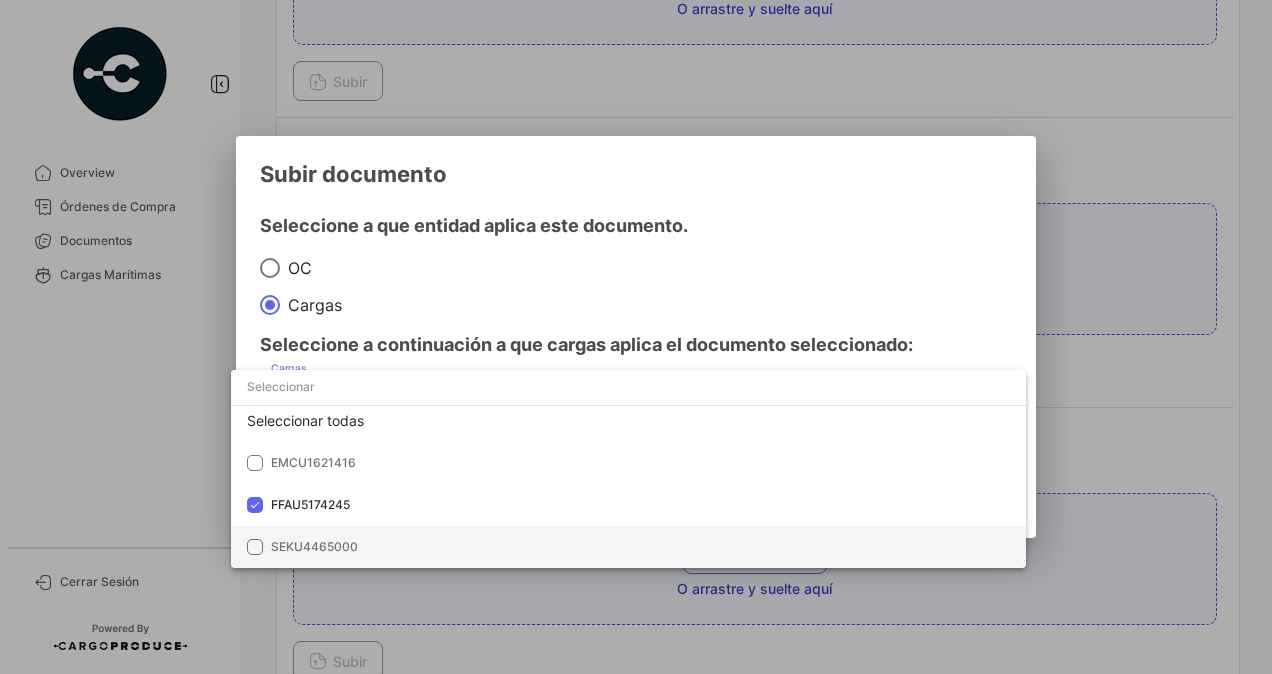 click at bounding box center (255, 547) 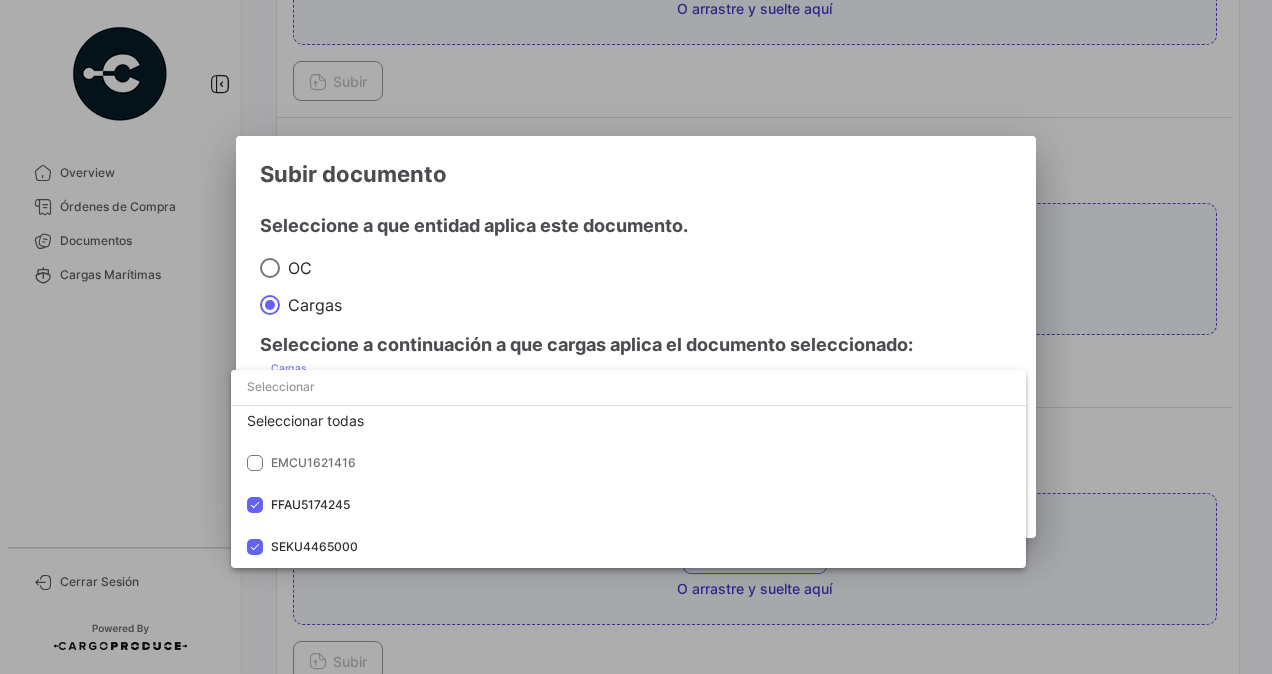 click at bounding box center (636, 337) 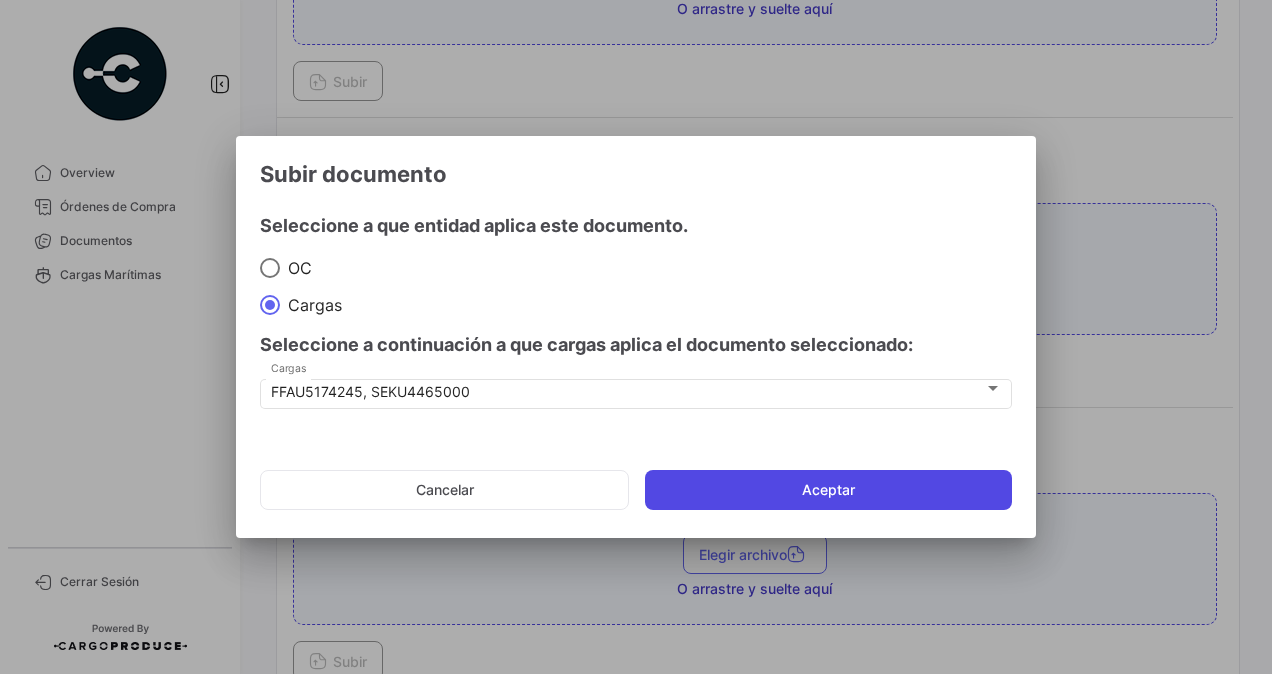 click on "Aceptar" 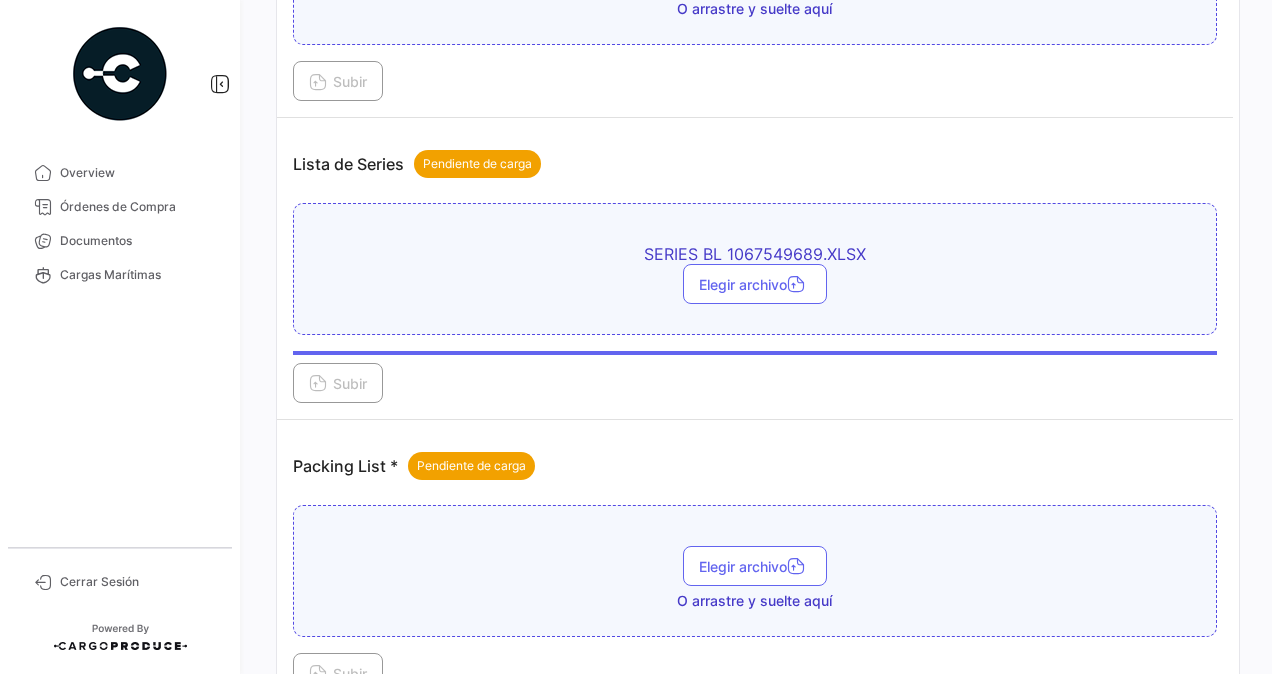 scroll, scrollTop: 1792, scrollLeft: 0, axis: vertical 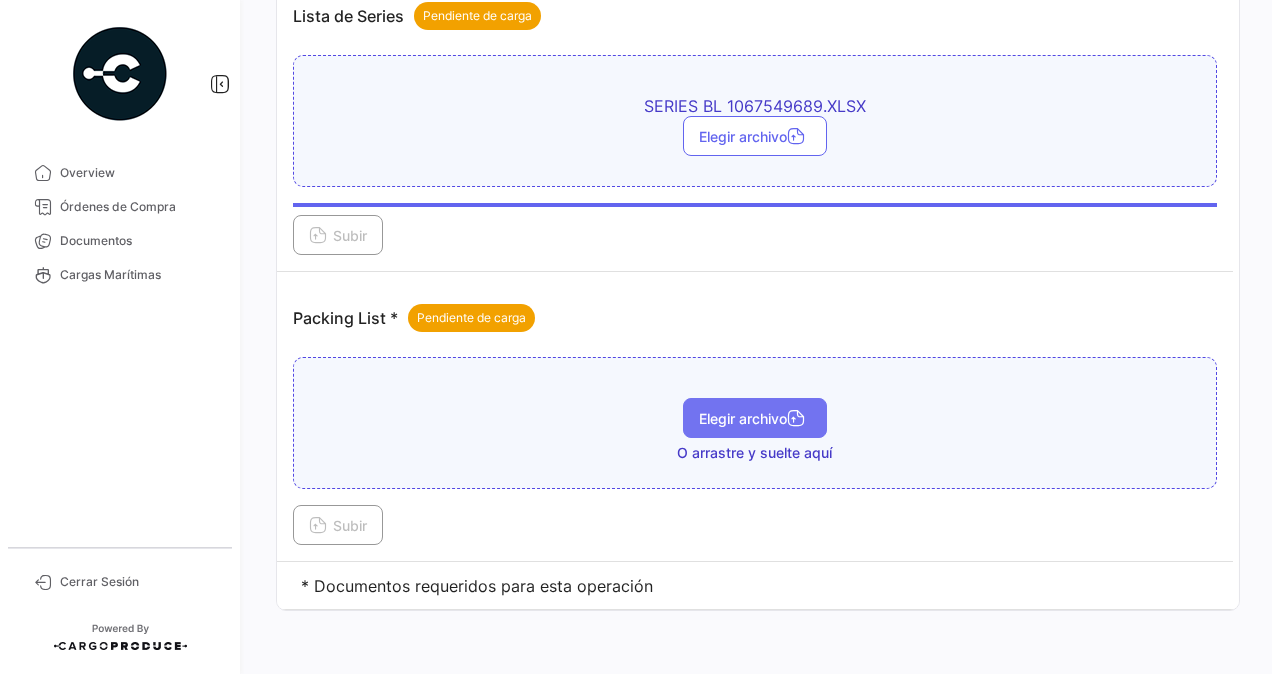 click on "Elegir archivo" at bounding box center (755, 418) 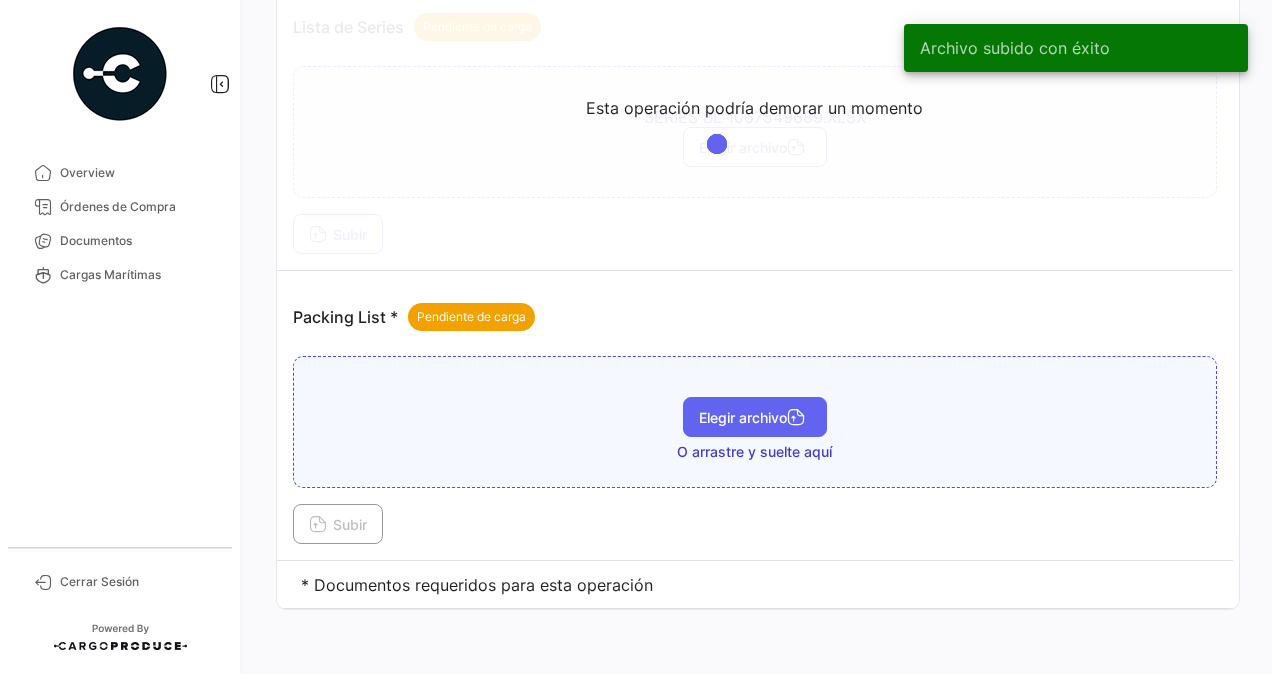 scroll, scrollTop: 1780, scrollLeft: 0, axis: vertical 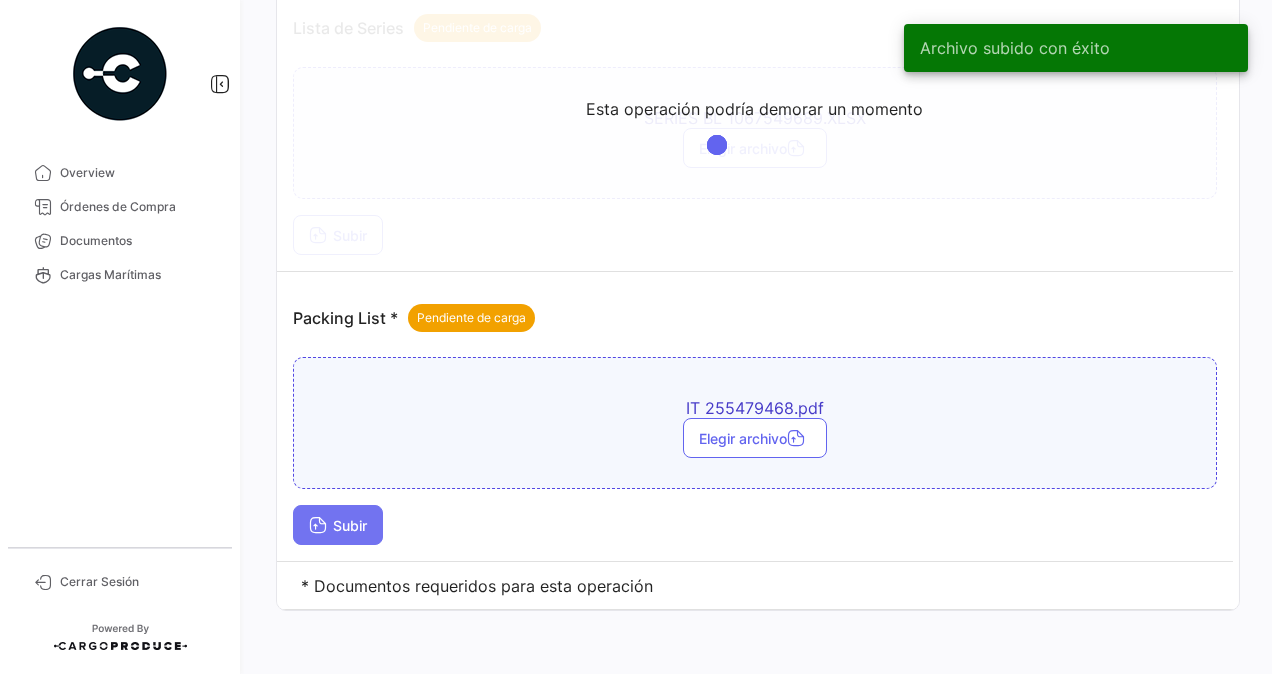 click on "Subir" at bounding box center [338, 525] 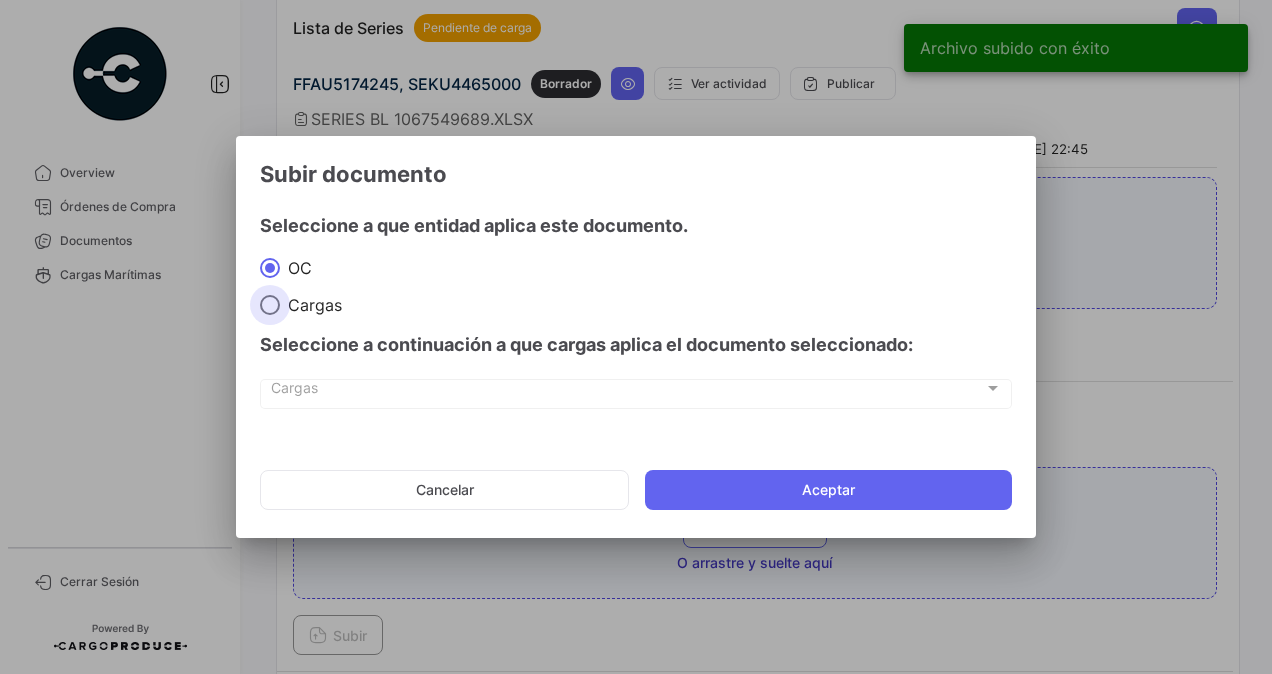click at bounding box center (270, 305) 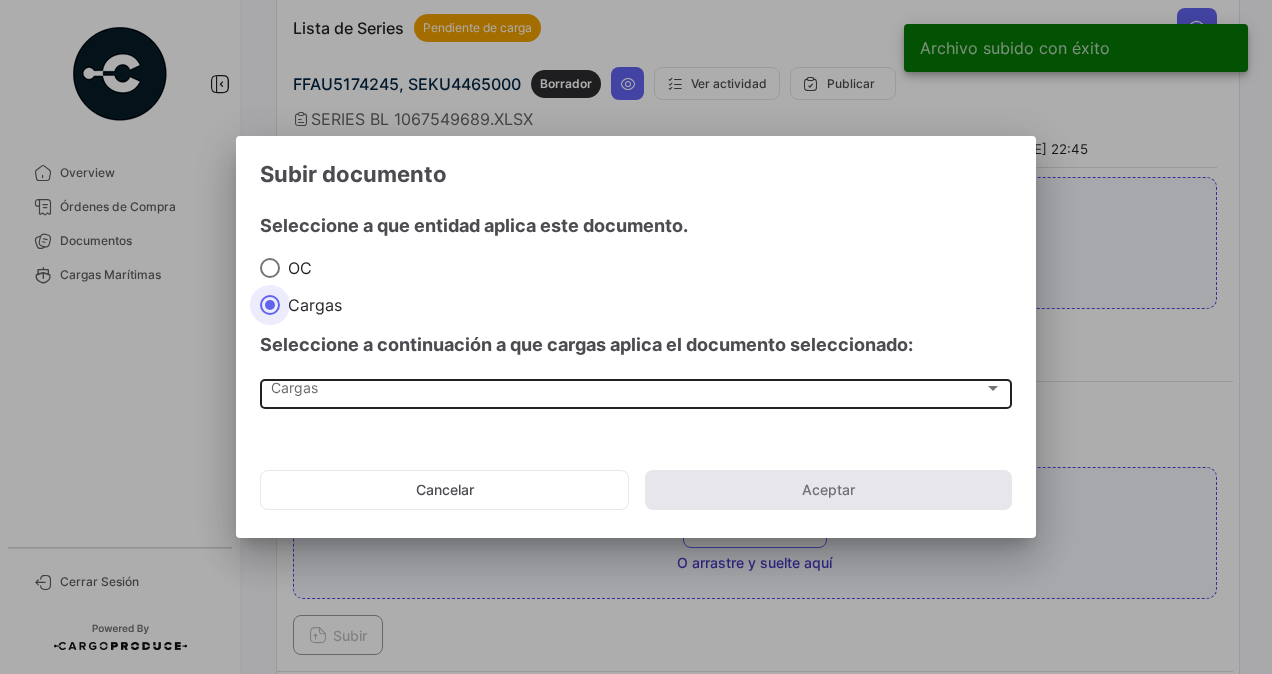 click on "Cargas Cargas" at bounding box center (636, 392) 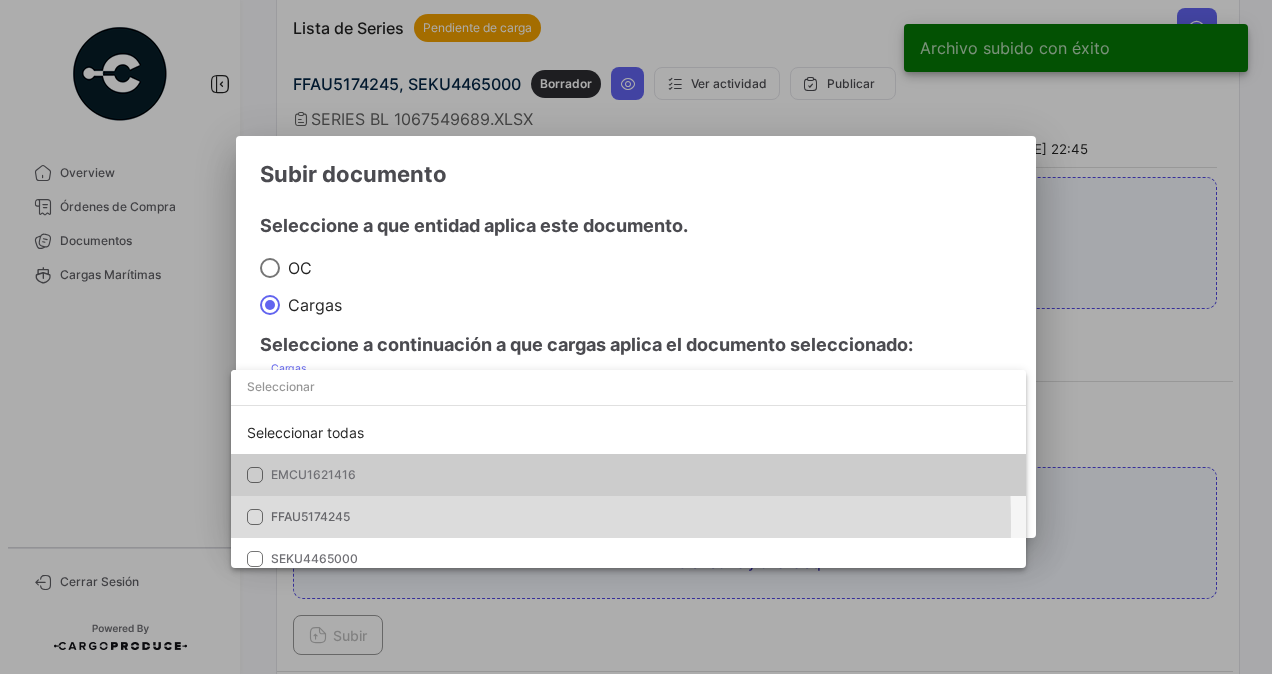 click at bounding box center [255, 517] 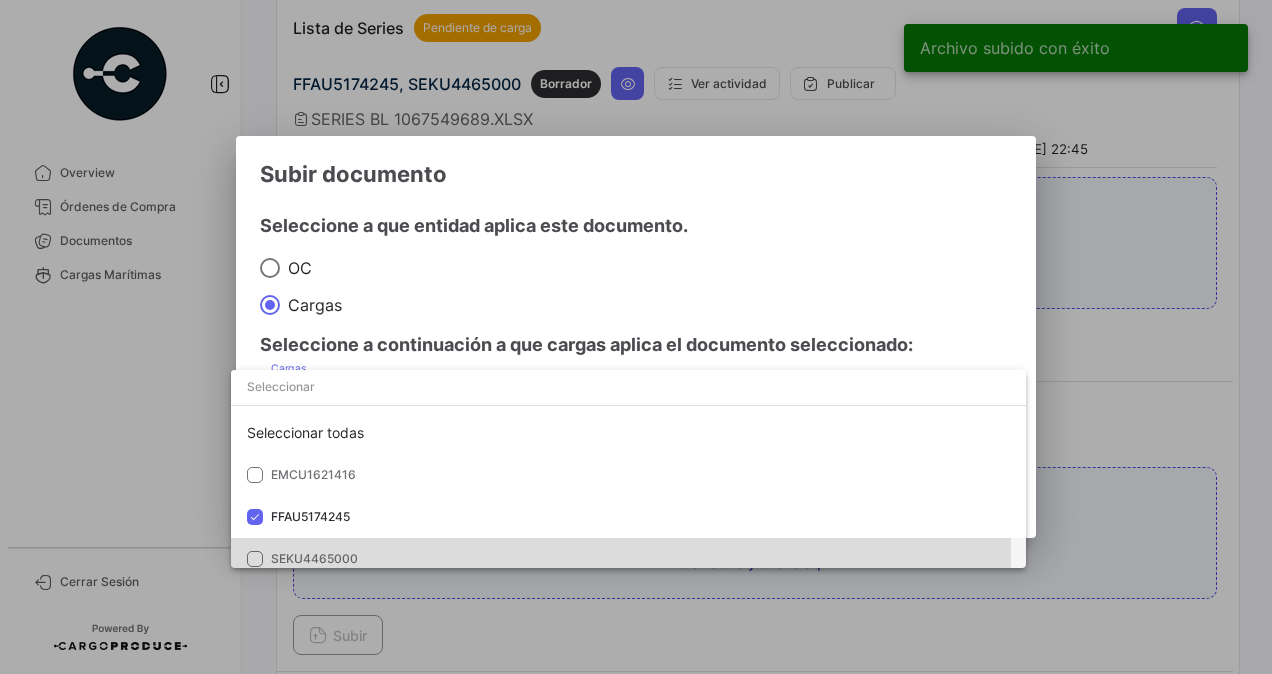 click at bounding box center [255, 559] 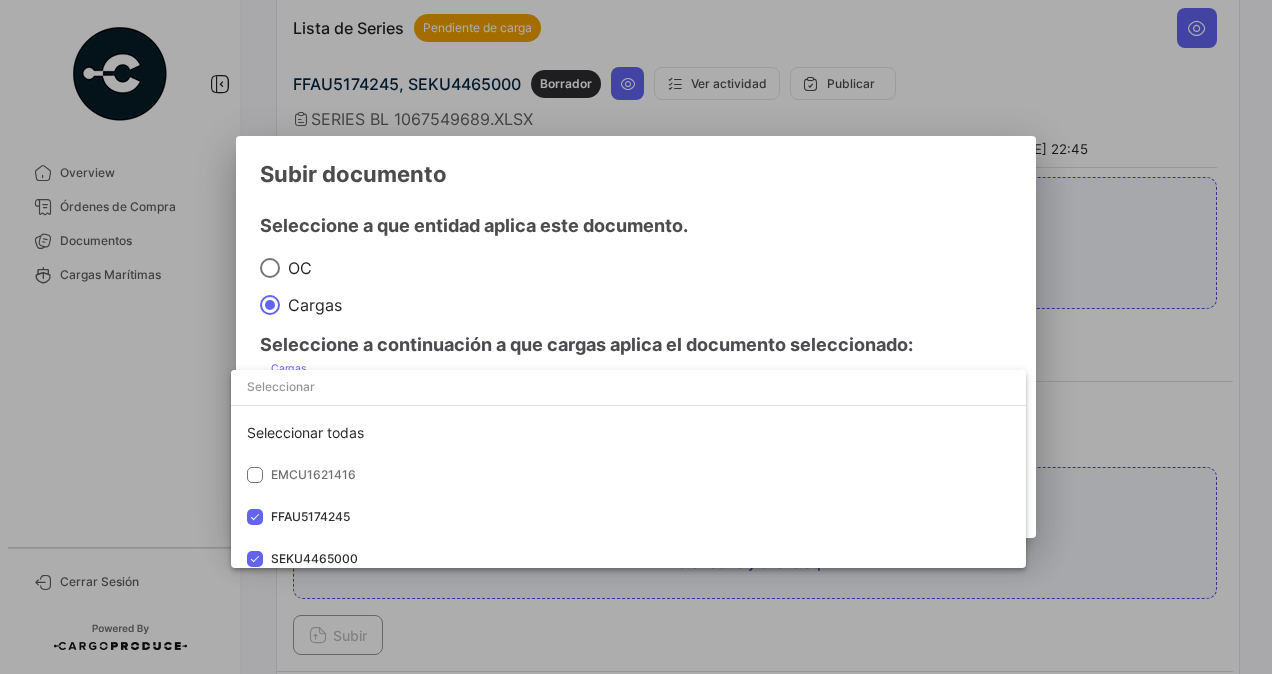 click at bounding box center (636, 337) 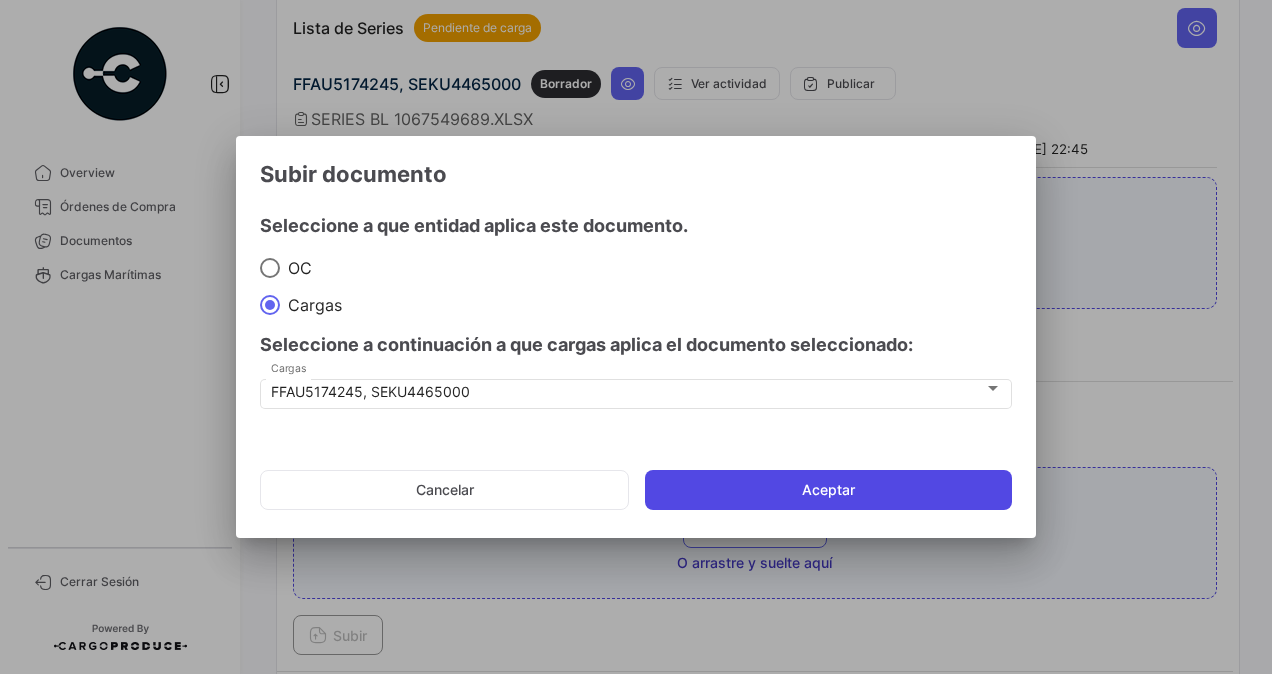 click on "Aceptar" 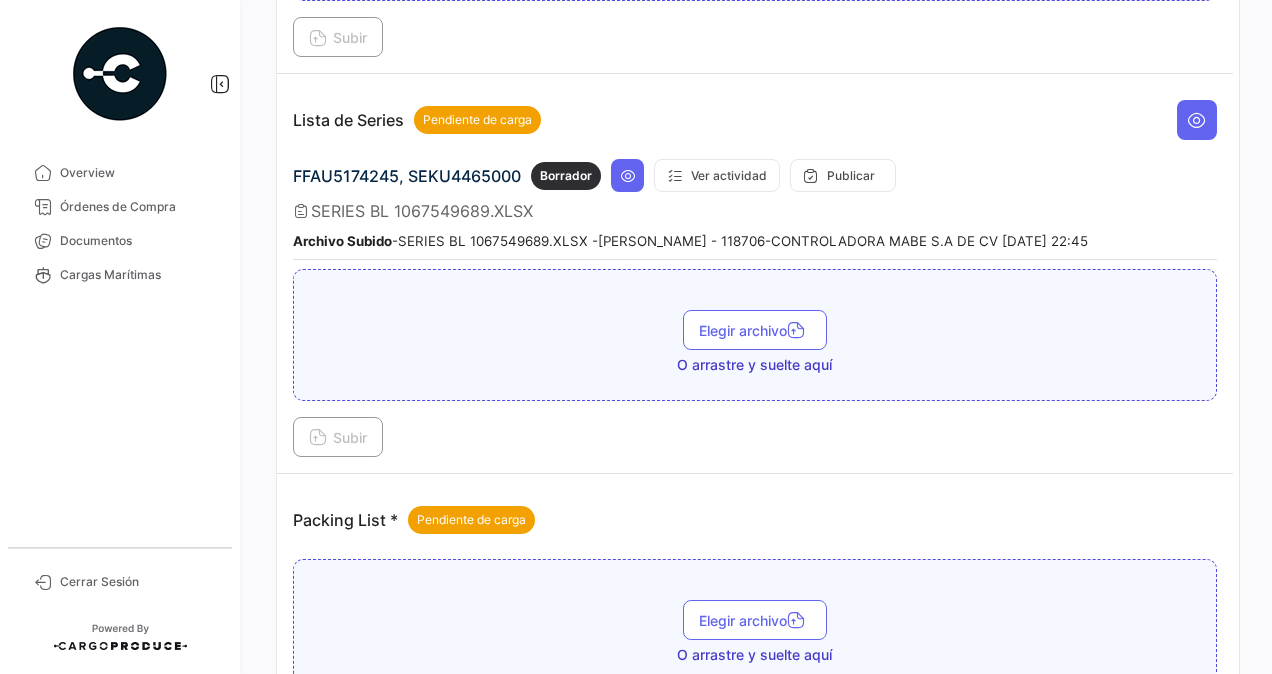 scroll, scrollTop: 1888, scrollLeft: 0, axis: vertical 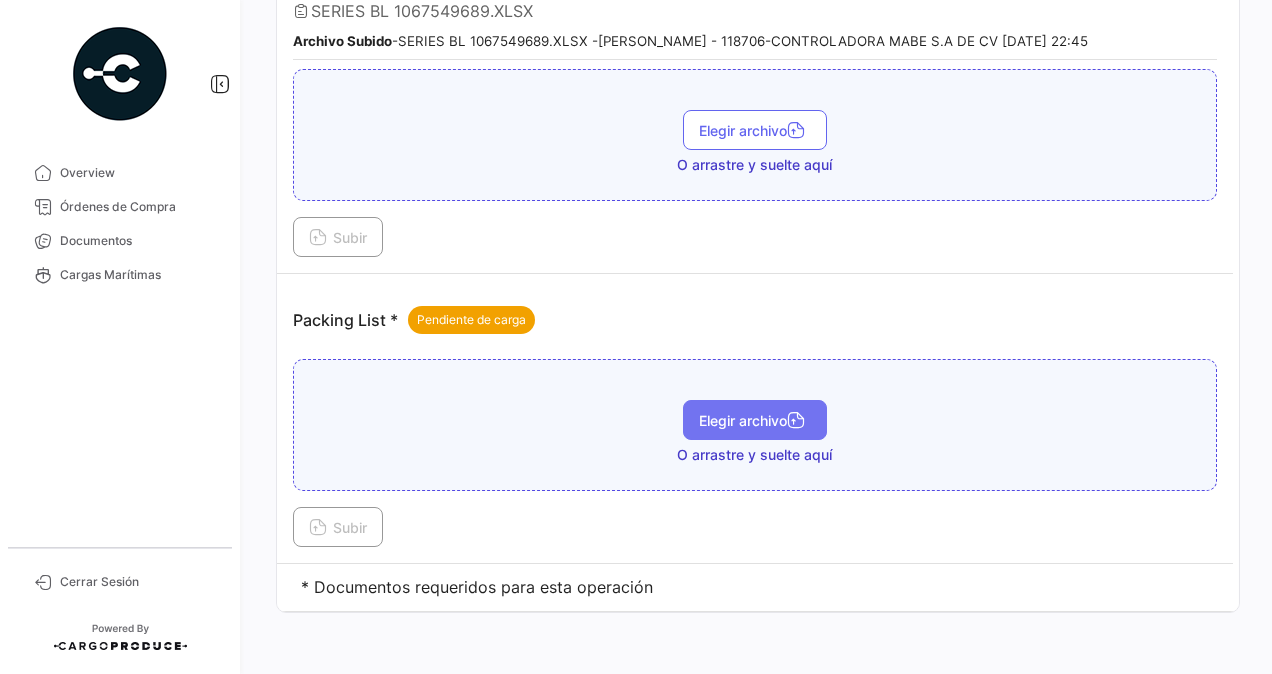 click on "Elegir archivo" at bounding box center (755, 420) 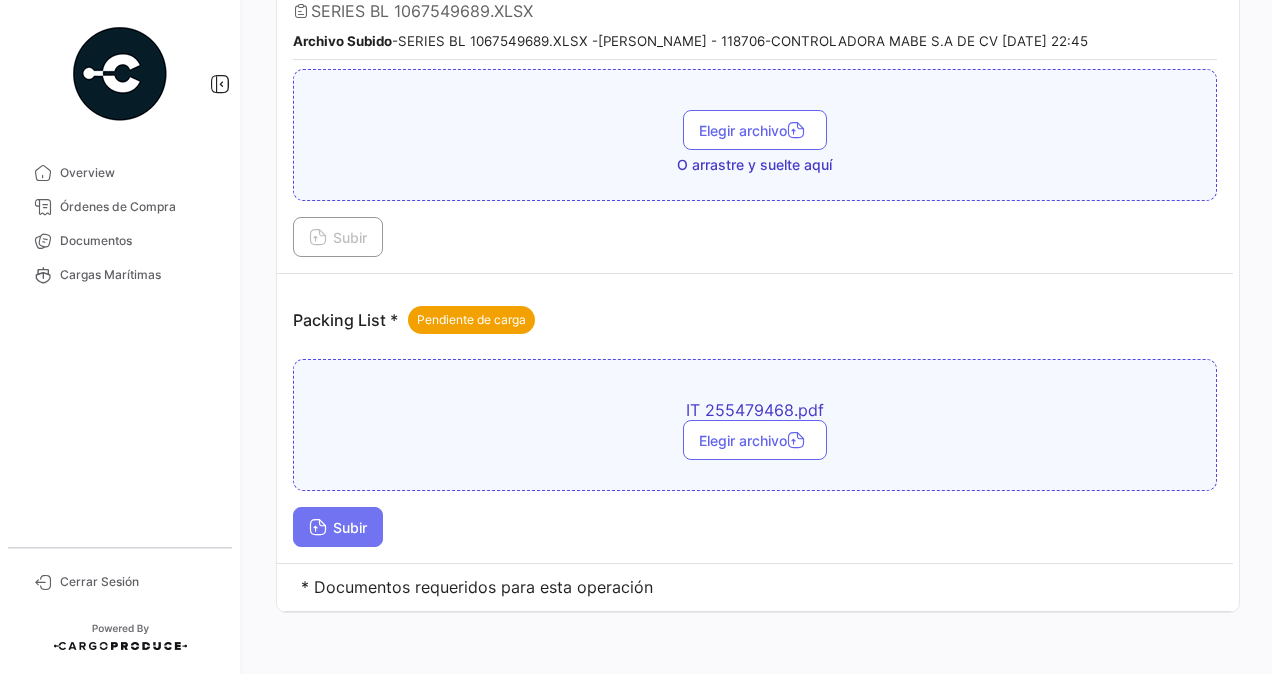 click on "Subir" at bounding box center (338, 527) 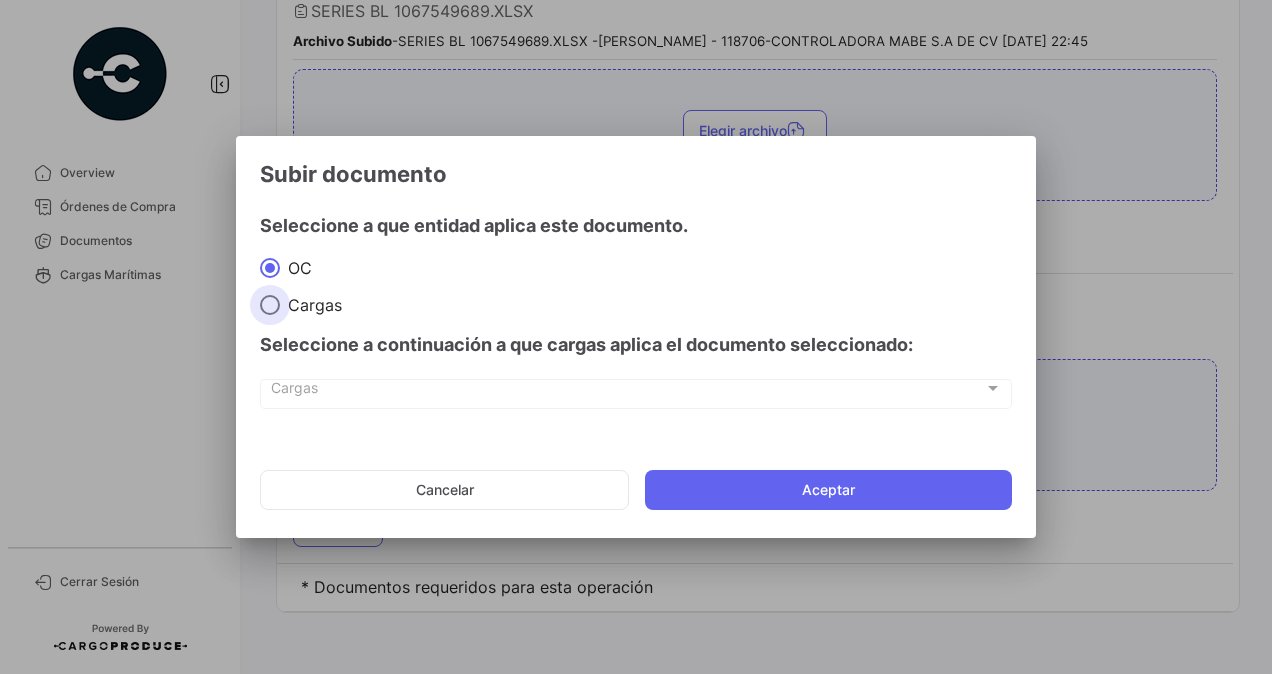 click at bounding box center [270, 305] 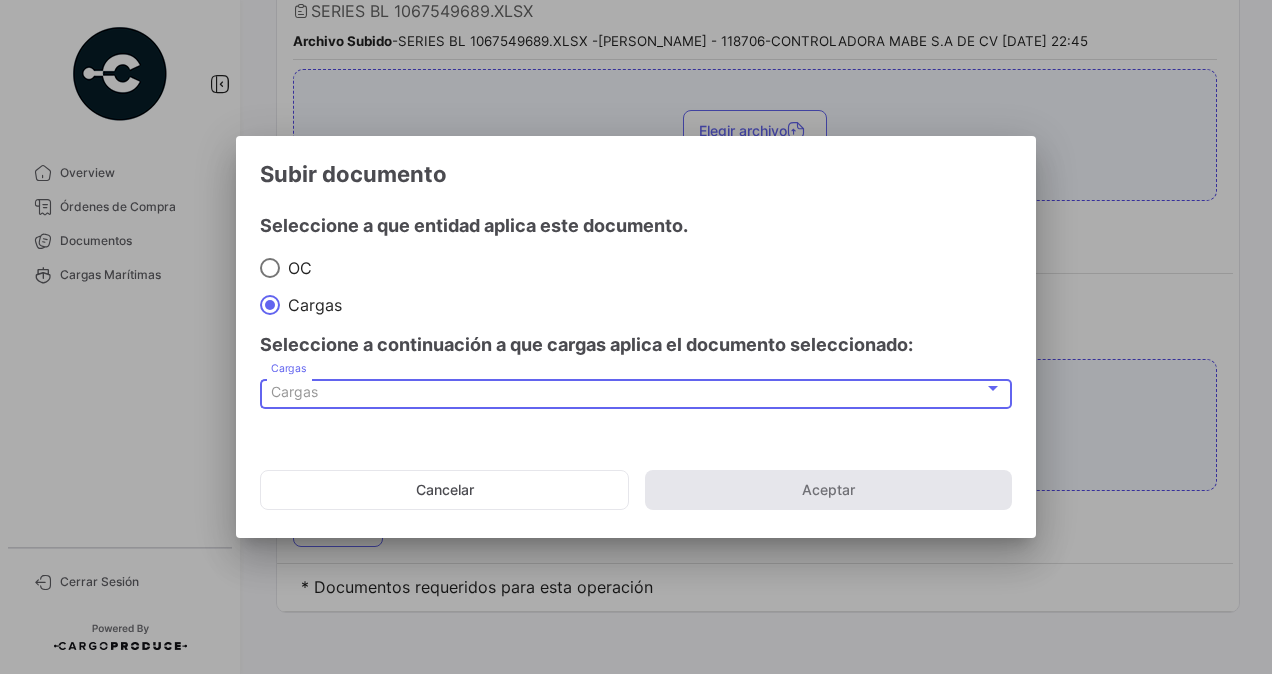 click on "Cargas" at bounding box center (294, 391) 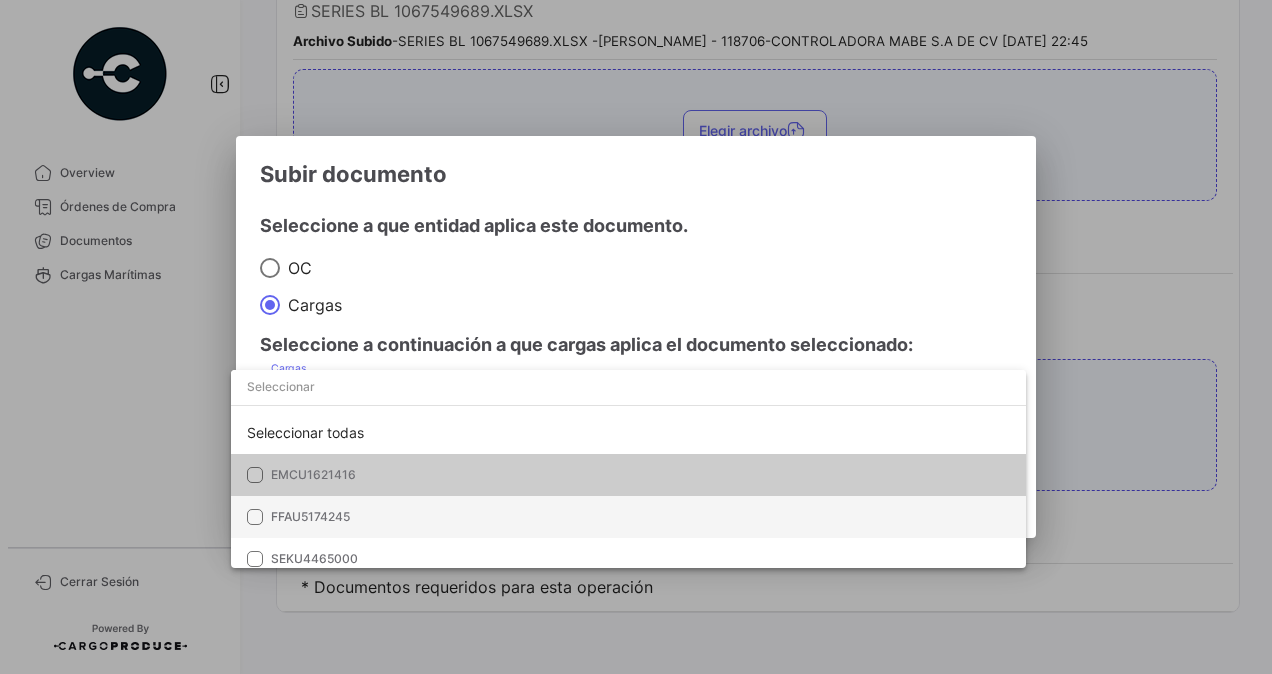 click at bounding box center (255, 517) 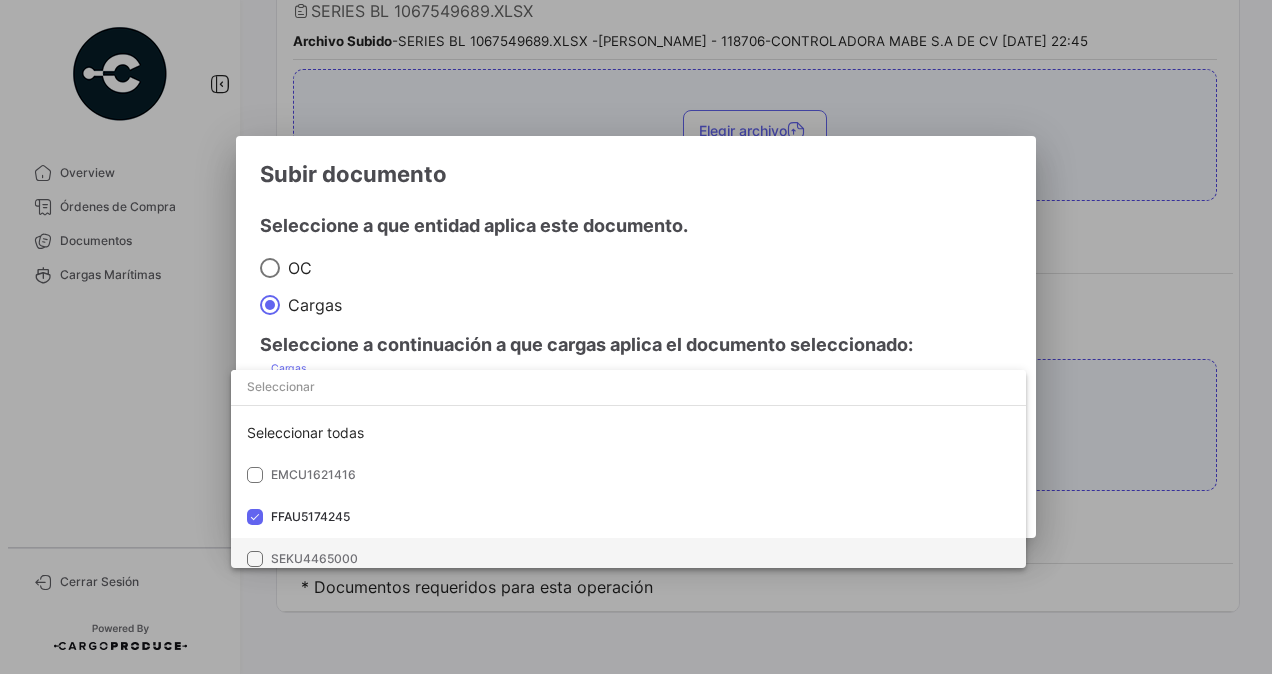 click at bounding box center (255, 559) 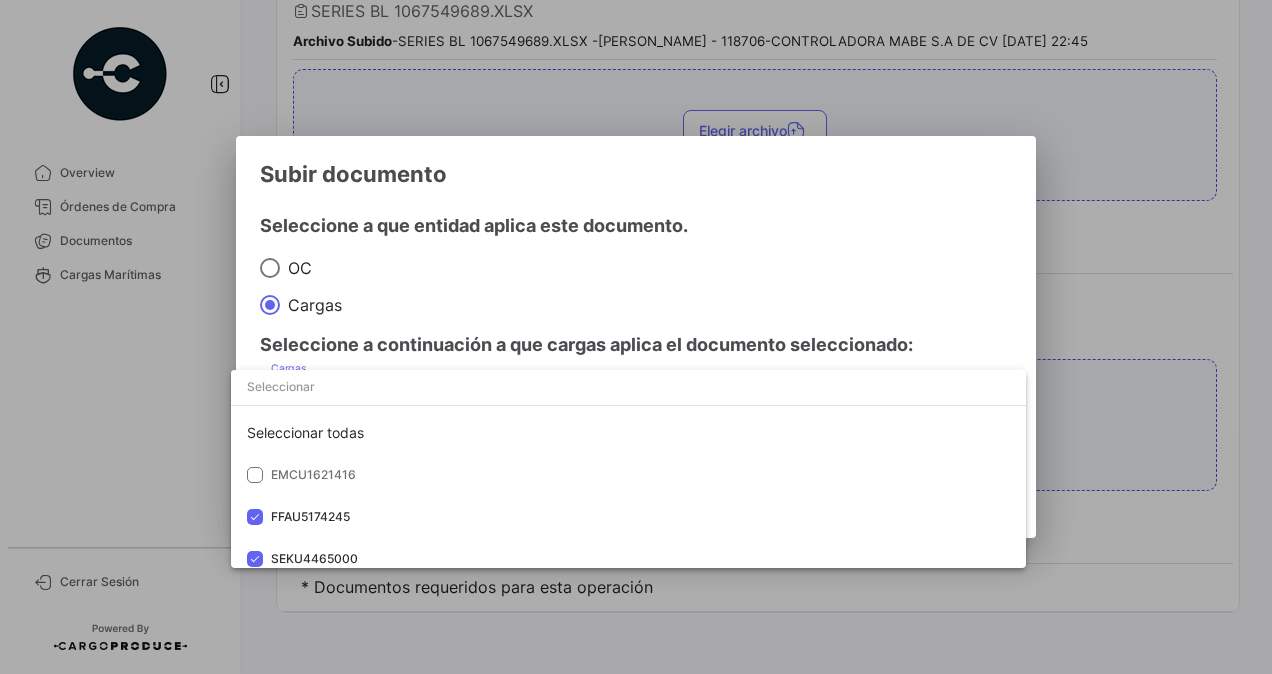 click at bounding box center [636, 337] 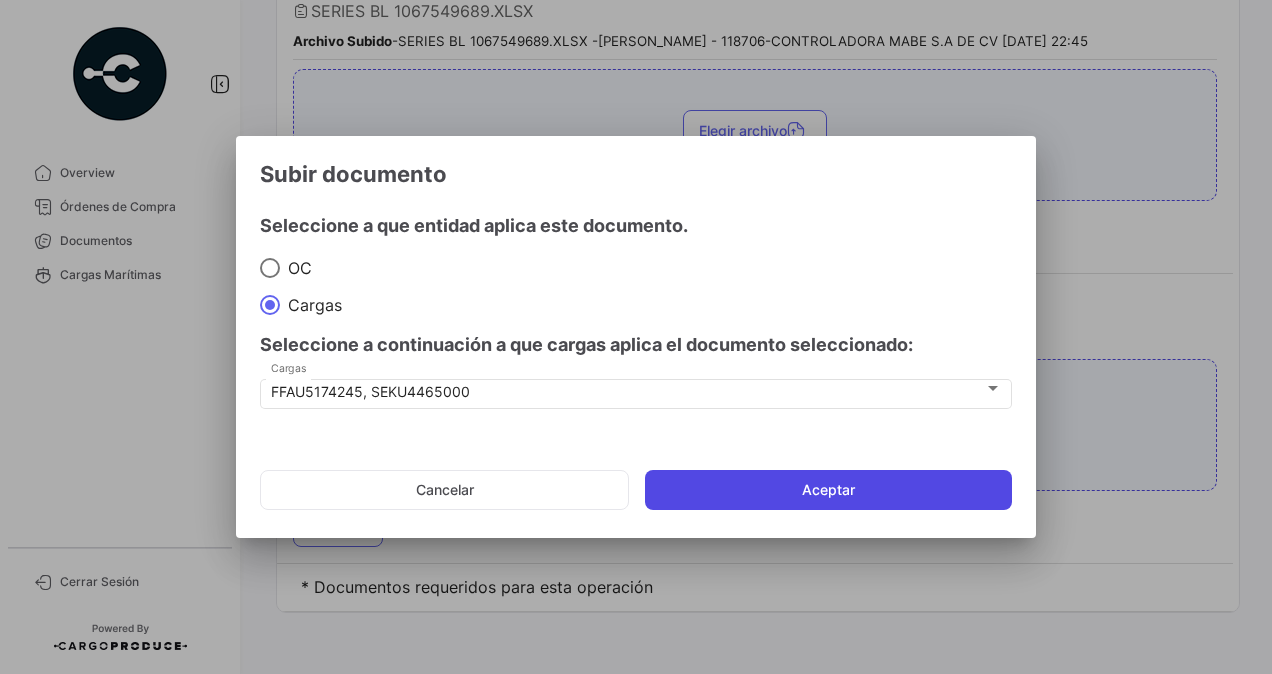 click on "Aceptar" 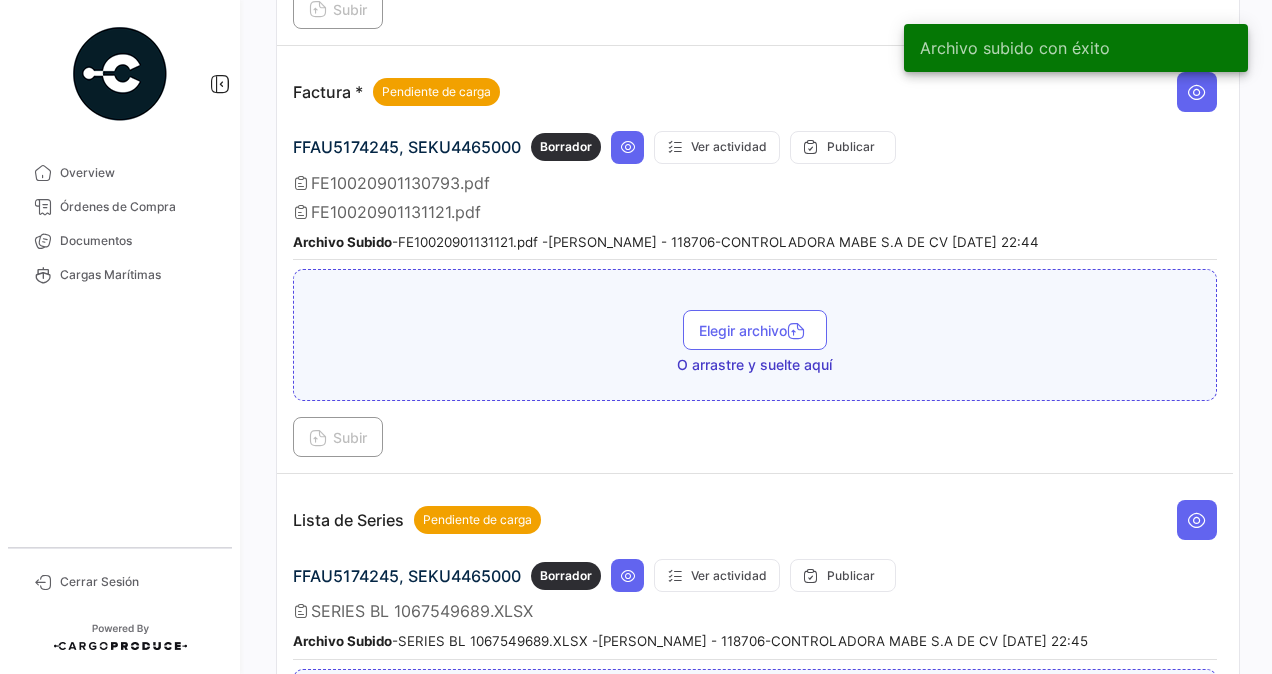 scroll, scrollTop: 888, scrollLeft: 0, axis: vertical 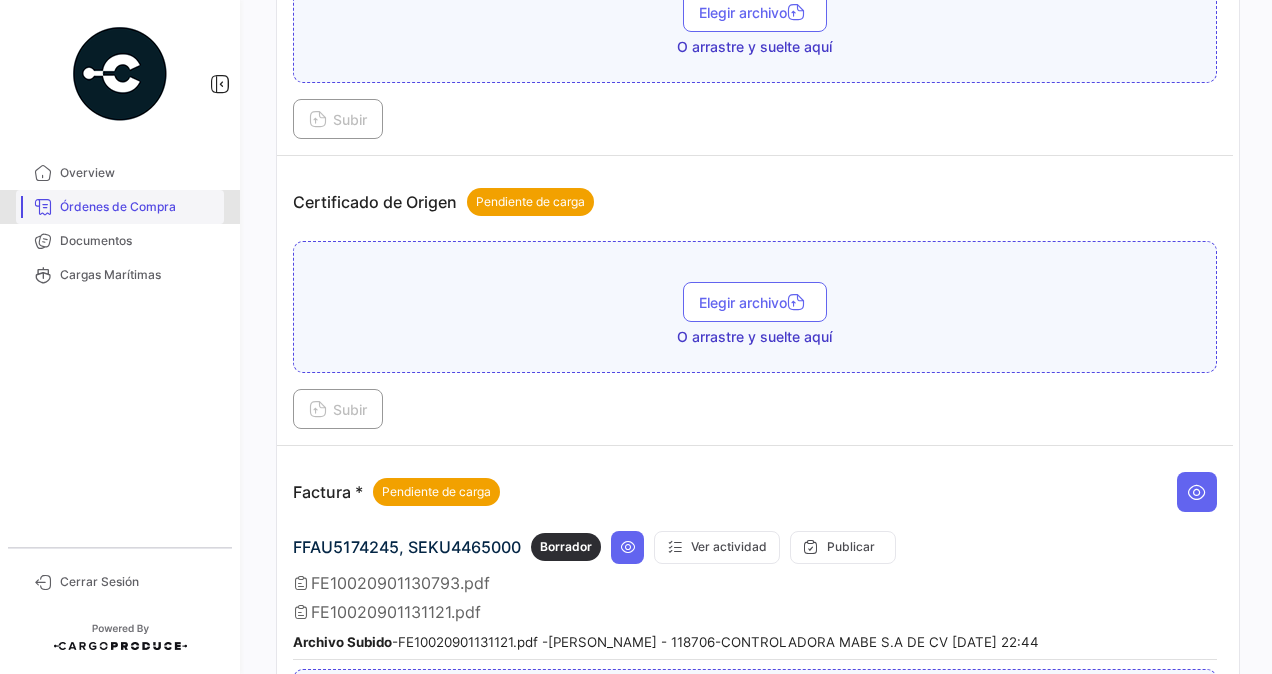 click on "Órdenes de Compra" at bounding box center [138, 207] 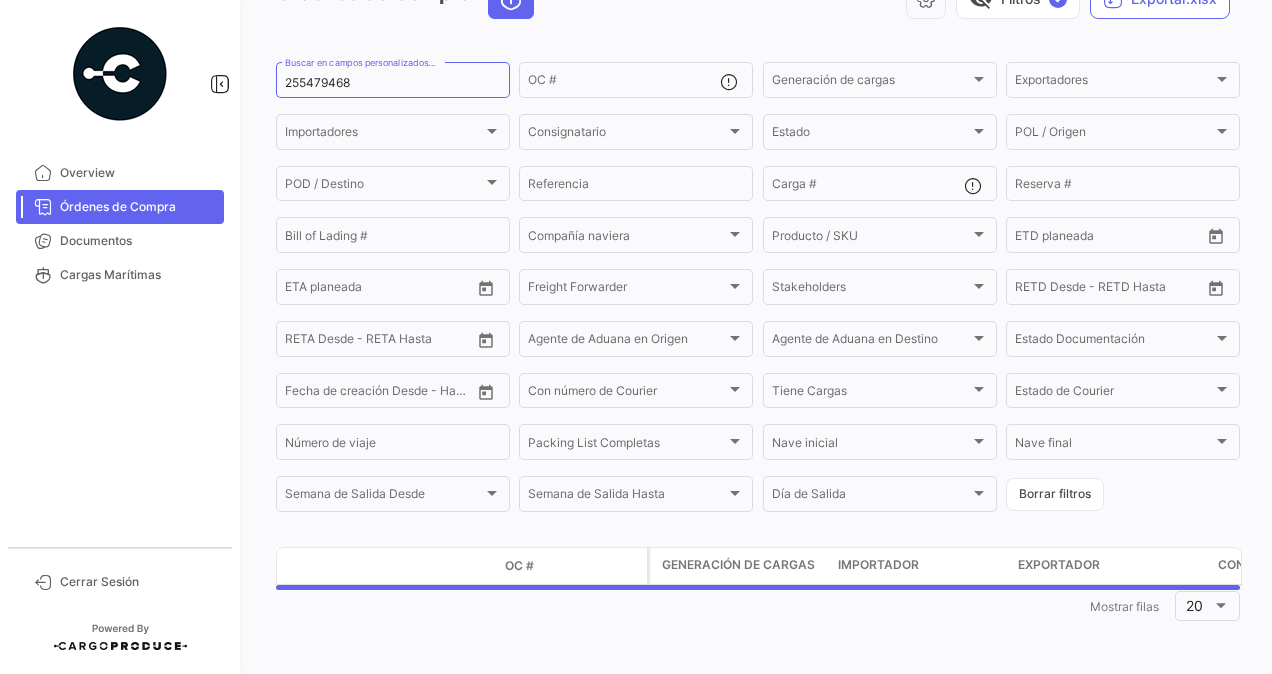 scroll, scrollTop: 0, scrollLeft: 0, axis: both 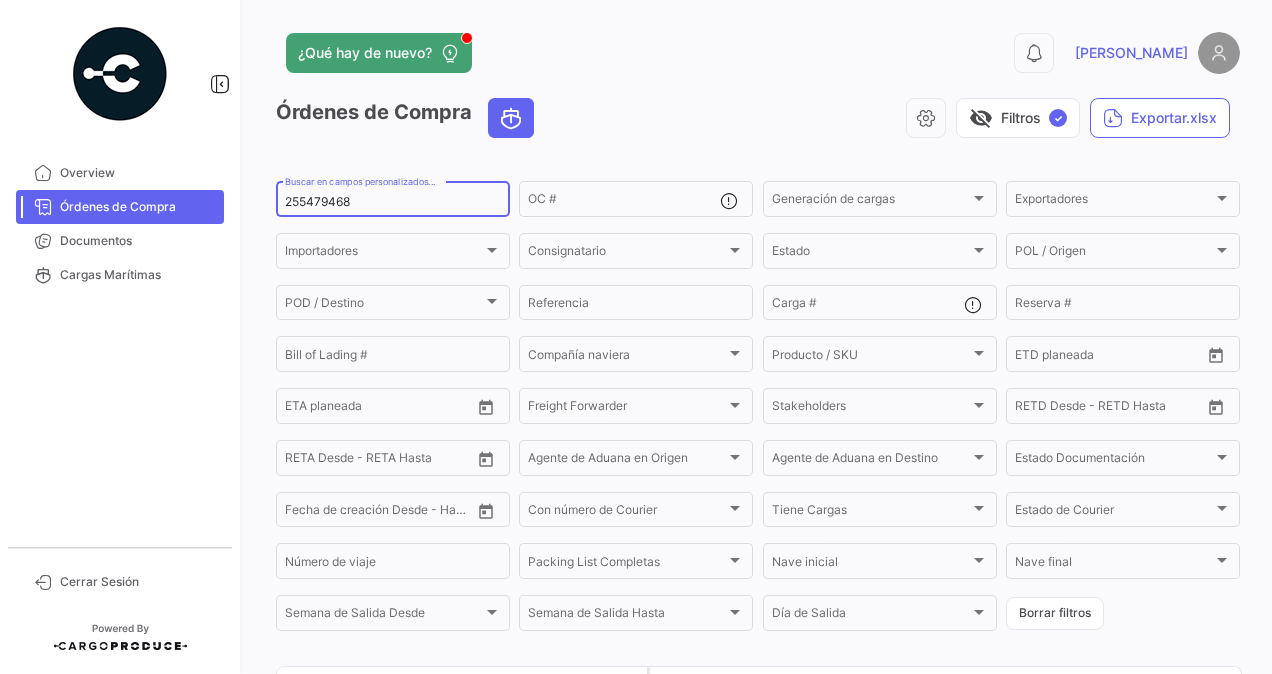 drag, startPoint x: 366, startPoint y: 198, endPoint x: 246, endPoint y: 186, distance: 120.59851 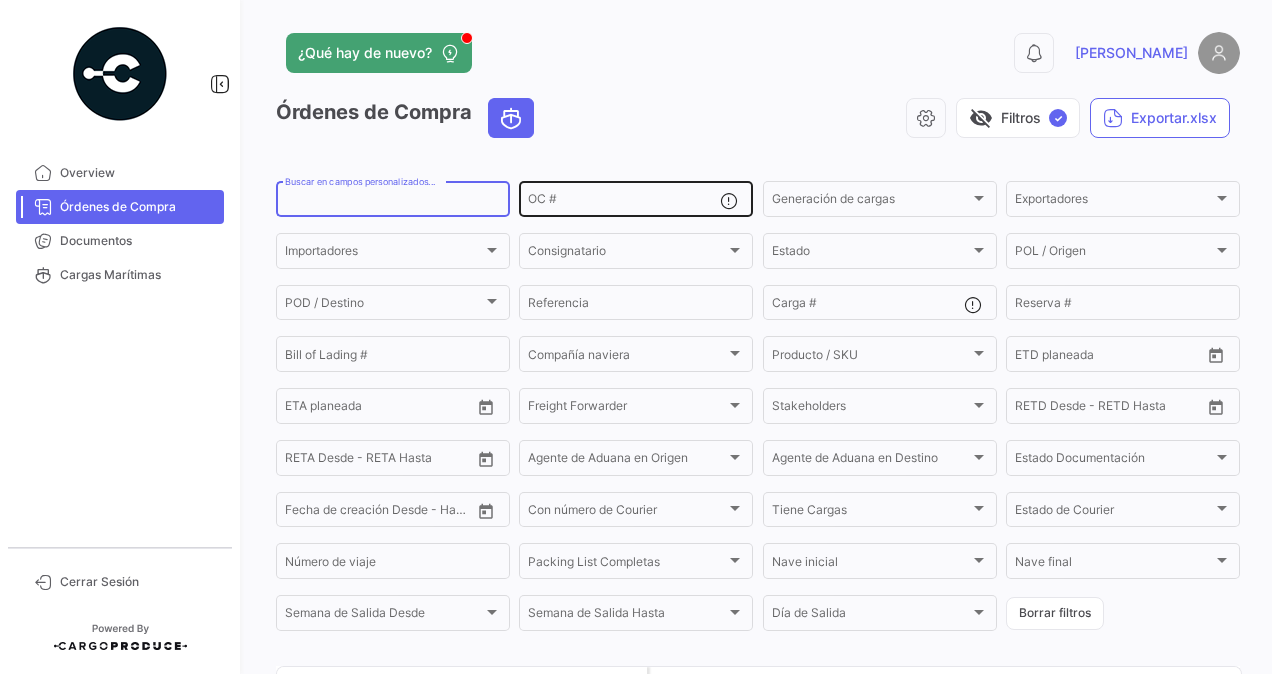 type 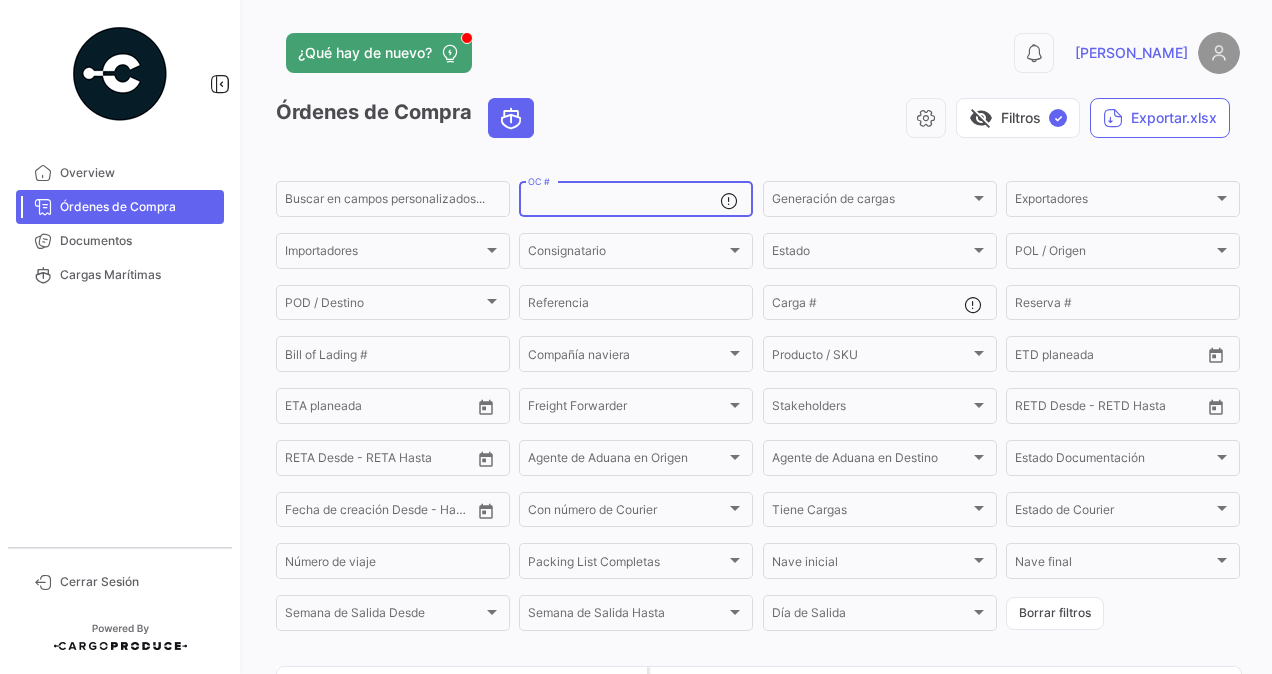 click on "OC #" at bounding box center [624, 202] 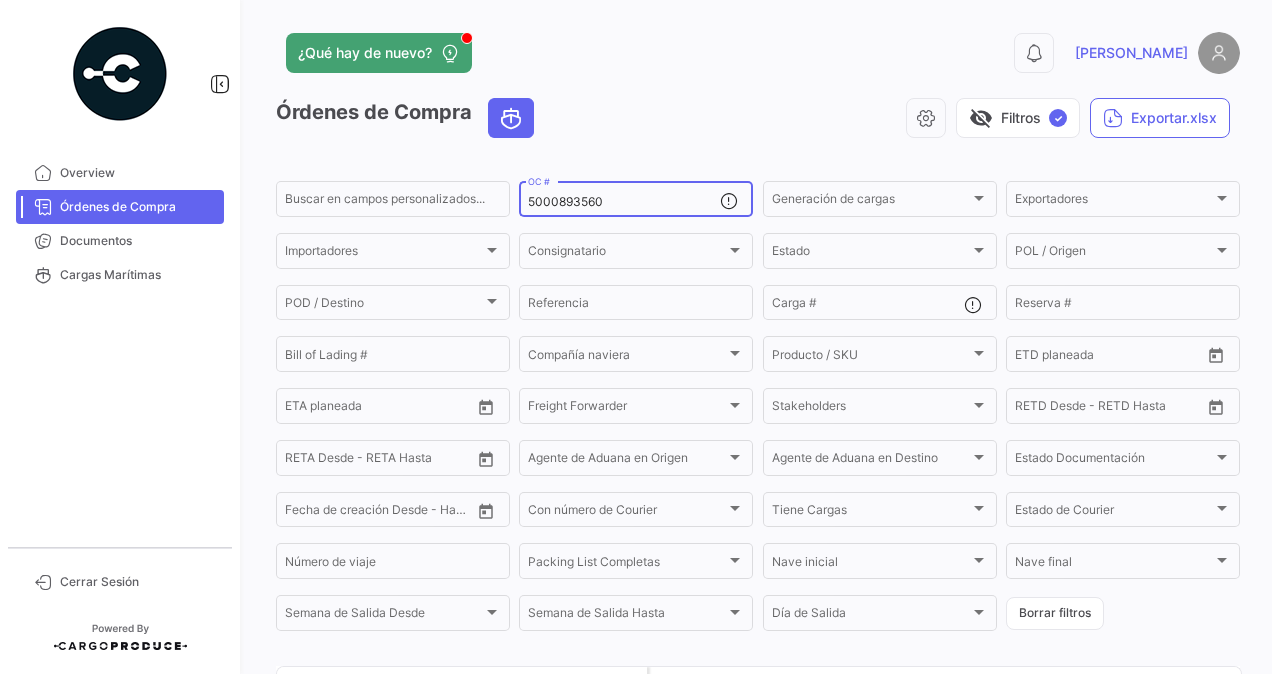 scroll, scrollTop: 210, scrollLeft: 0, axis: vertical 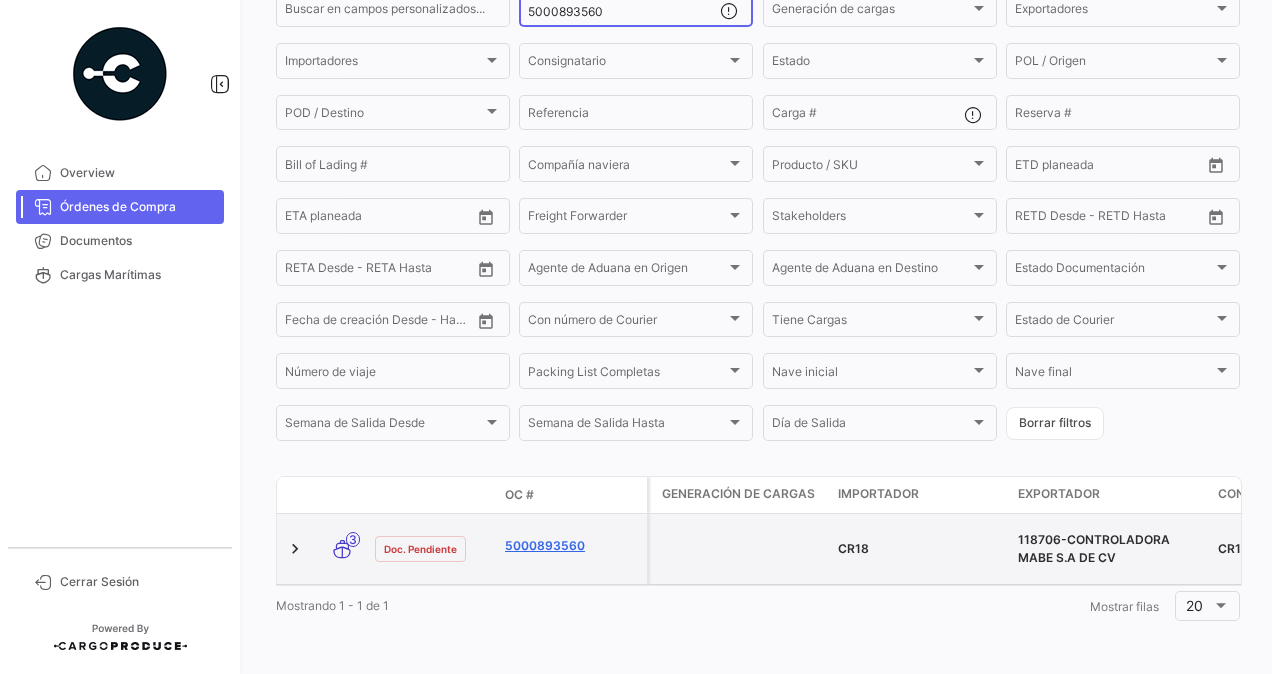 type on "5000893560" 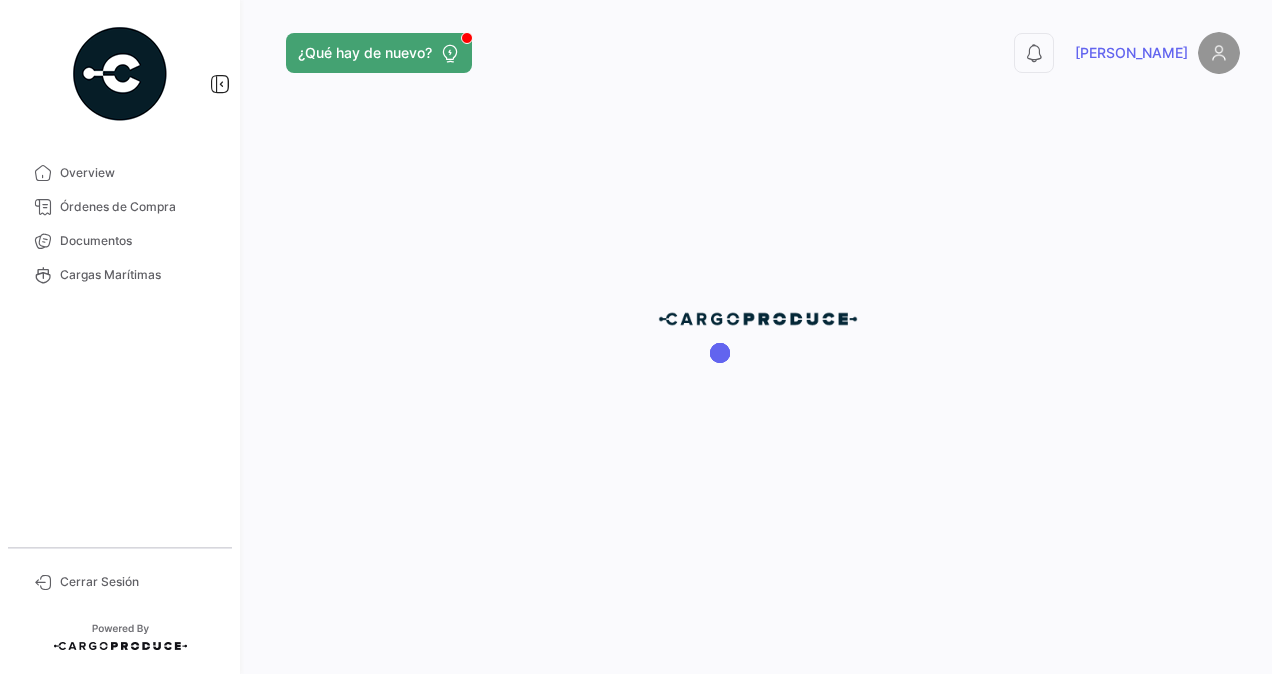 scroll, scrollTop: 0, scrollLeft: 0, axis: both 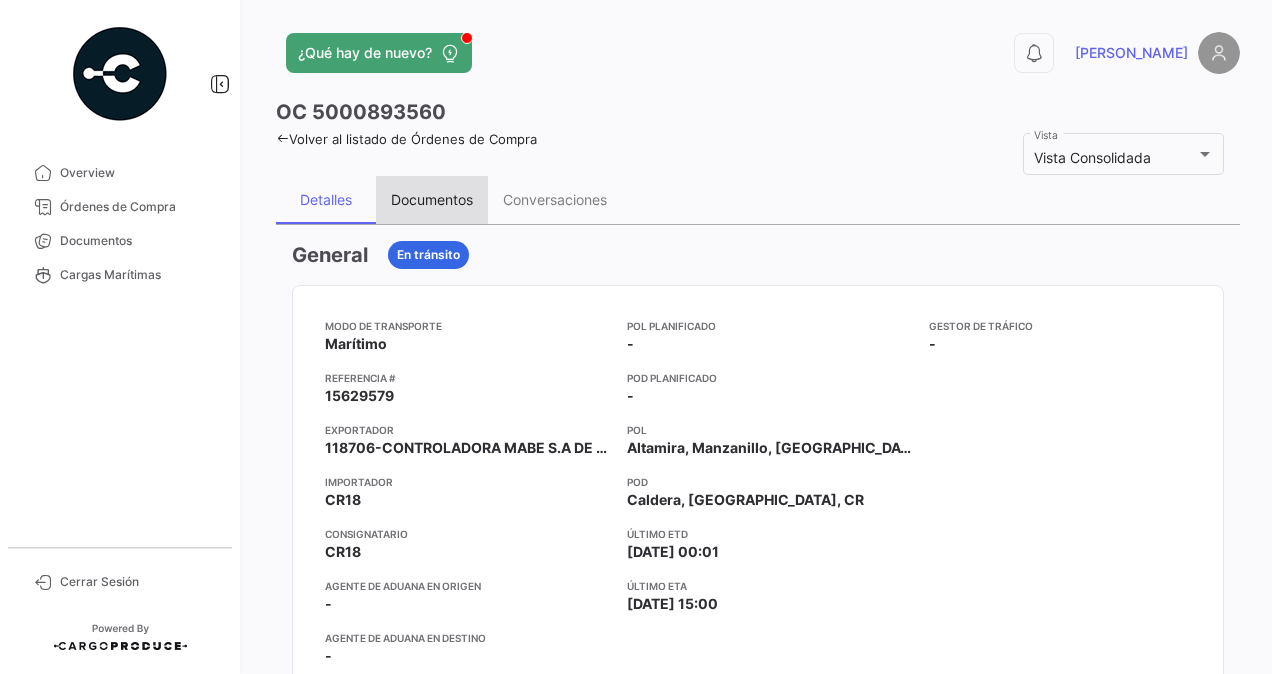 click on "Documentos" at bounding box center (432, 199) 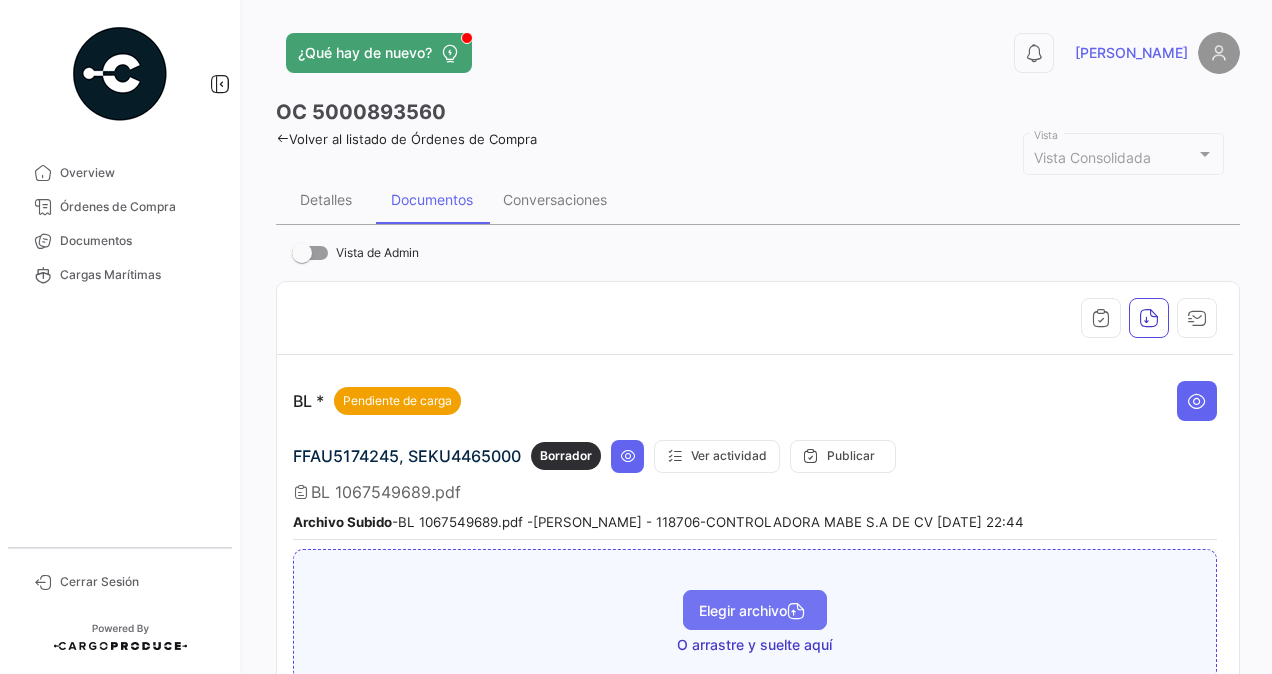 click on "Elegir archivo" at bounding box center [755, 610] 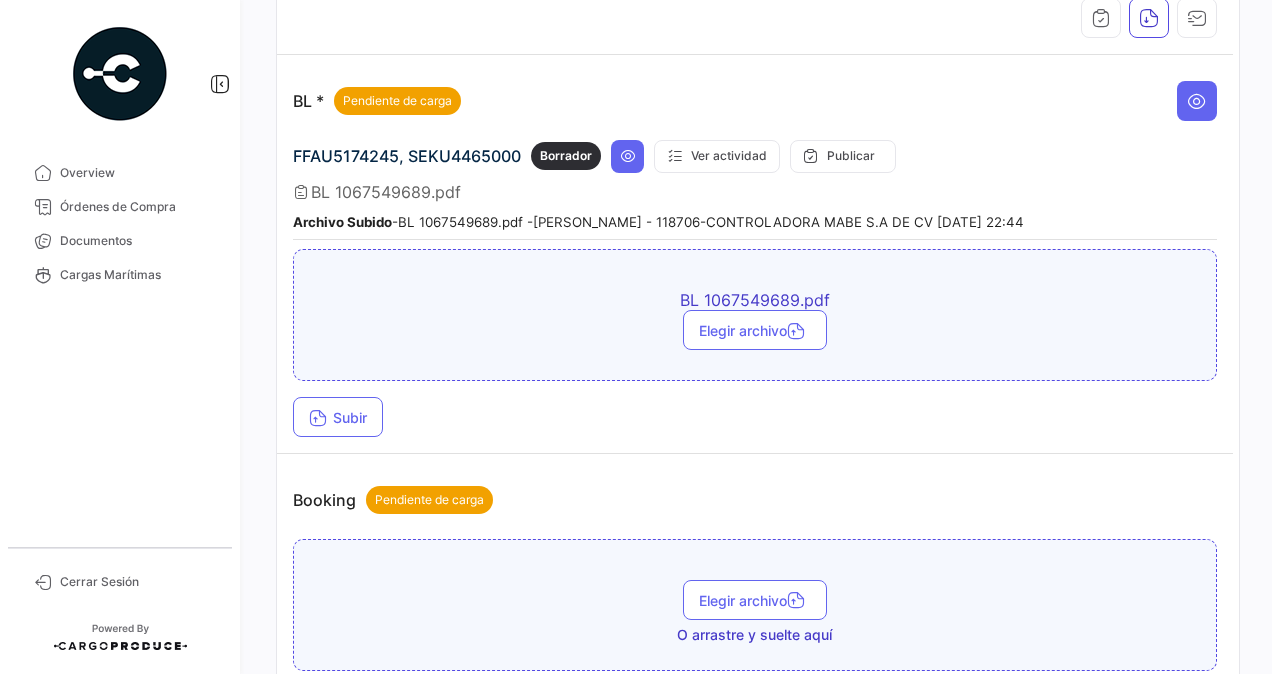 scroll, scrollTop: 400, scrollLeft: 0, axis: vertical 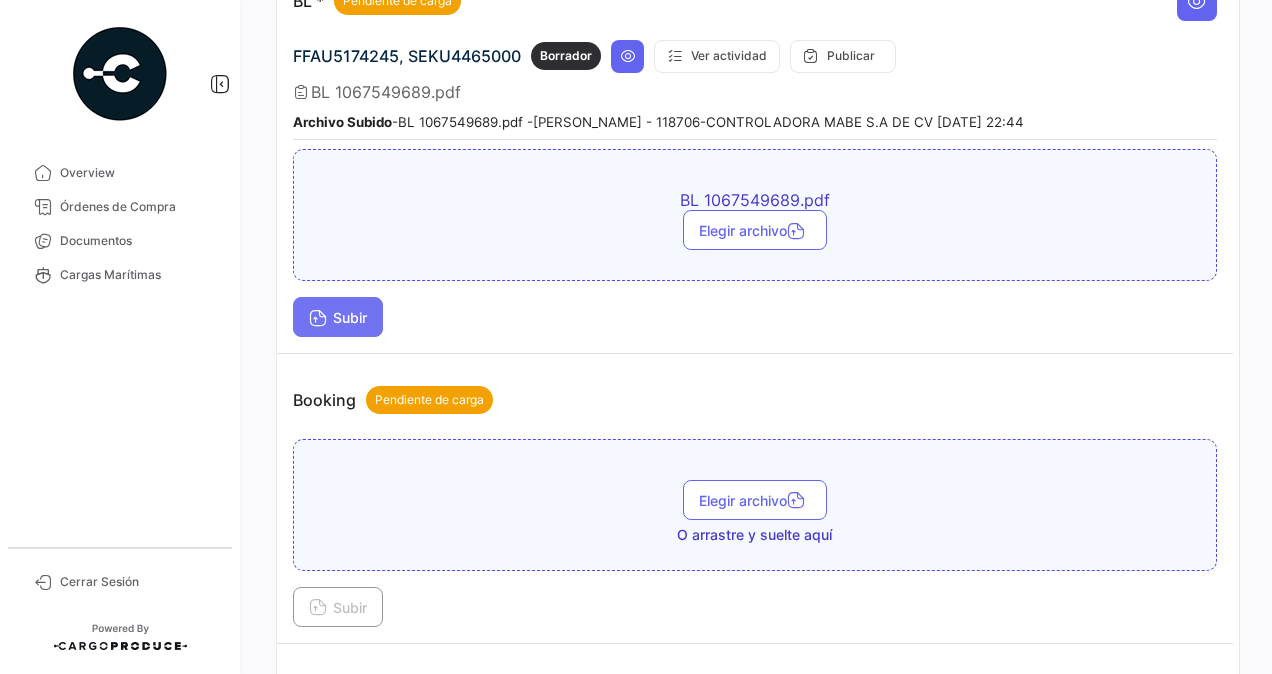 click on "Subir" at bounding box center [338, 317] 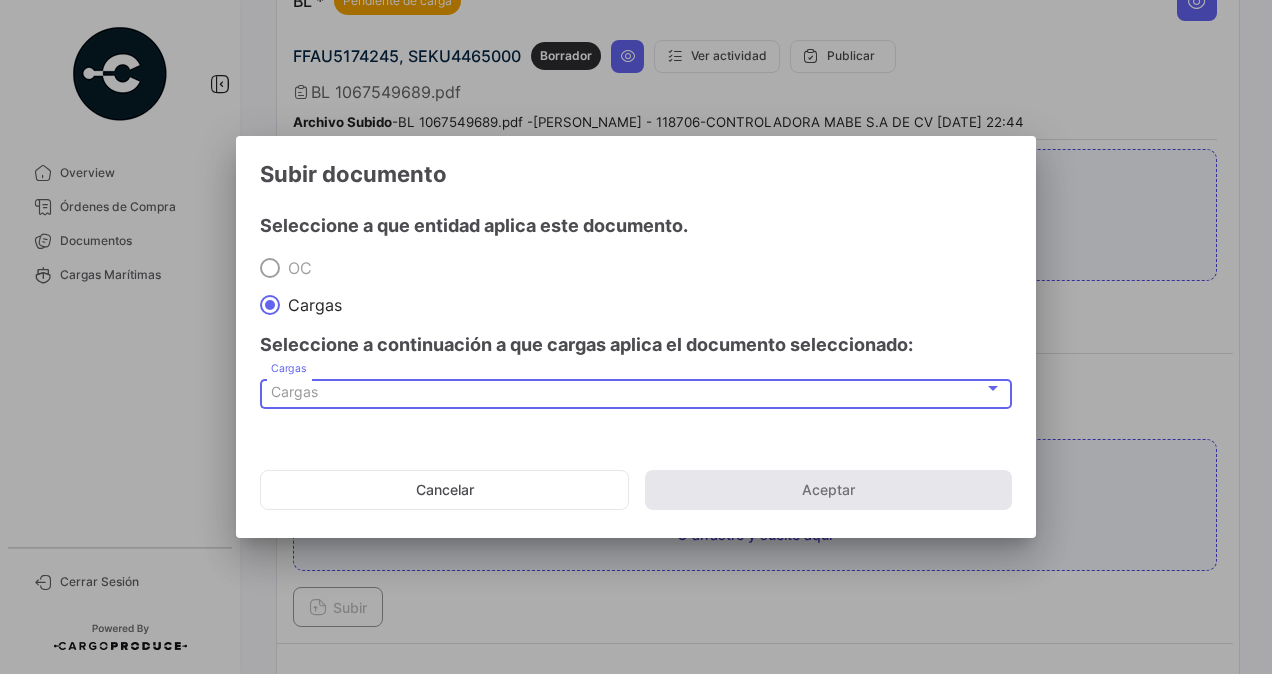 click on "Cargas" at bounding box center (294, 391) 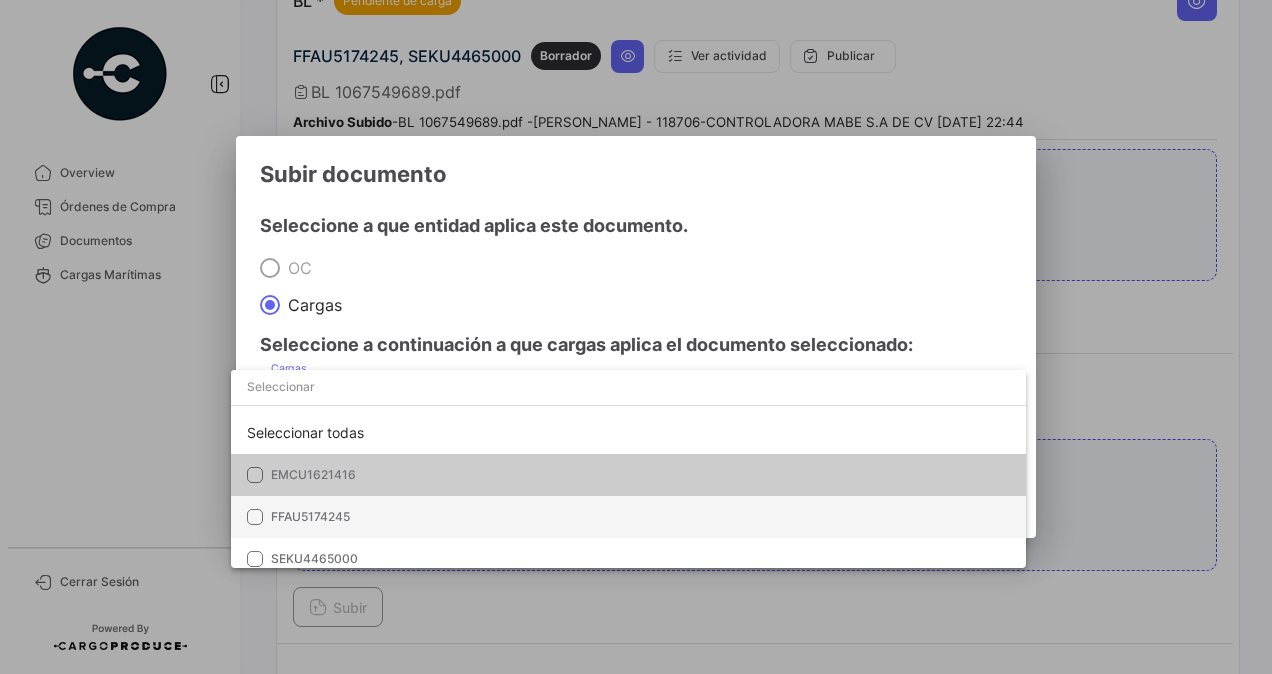 scroll, scrollTop: 12, scrollLeft: 0, axis: vertical 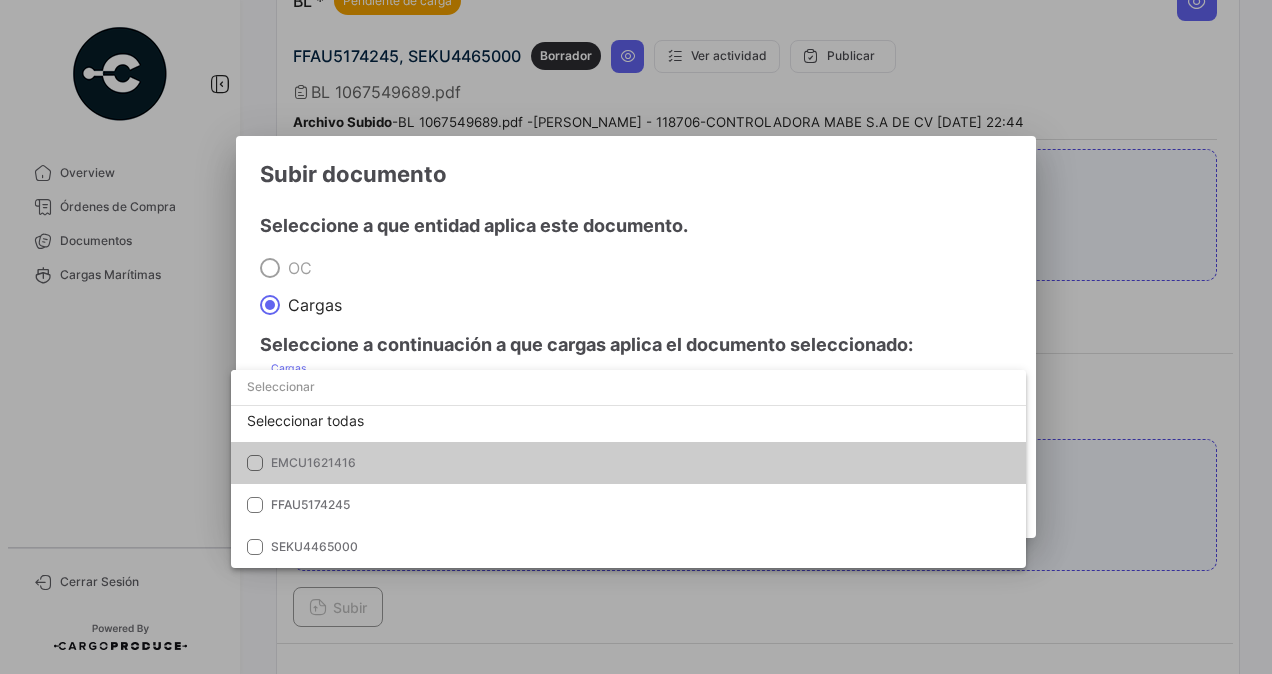 click at bounding box center (636, 337) 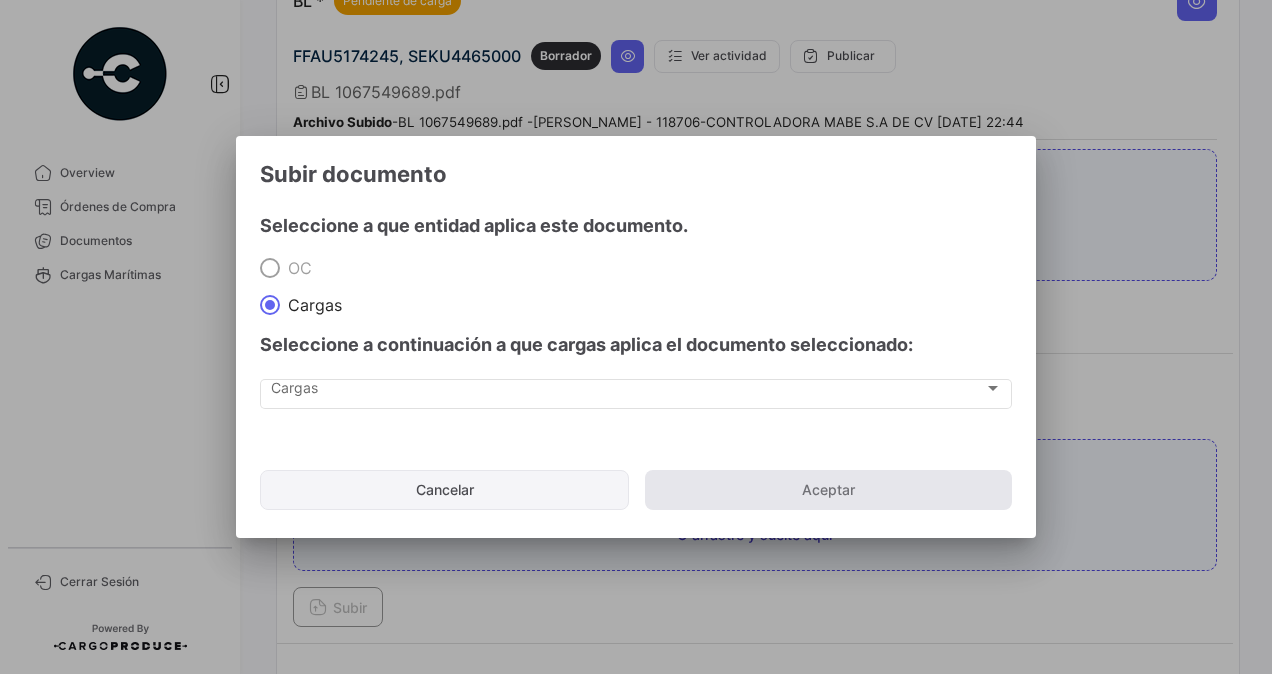 drag, startPoint x: 469, startPoint y: 495, endPoint x: 500, endPoint y: 479, distance: 34.88553 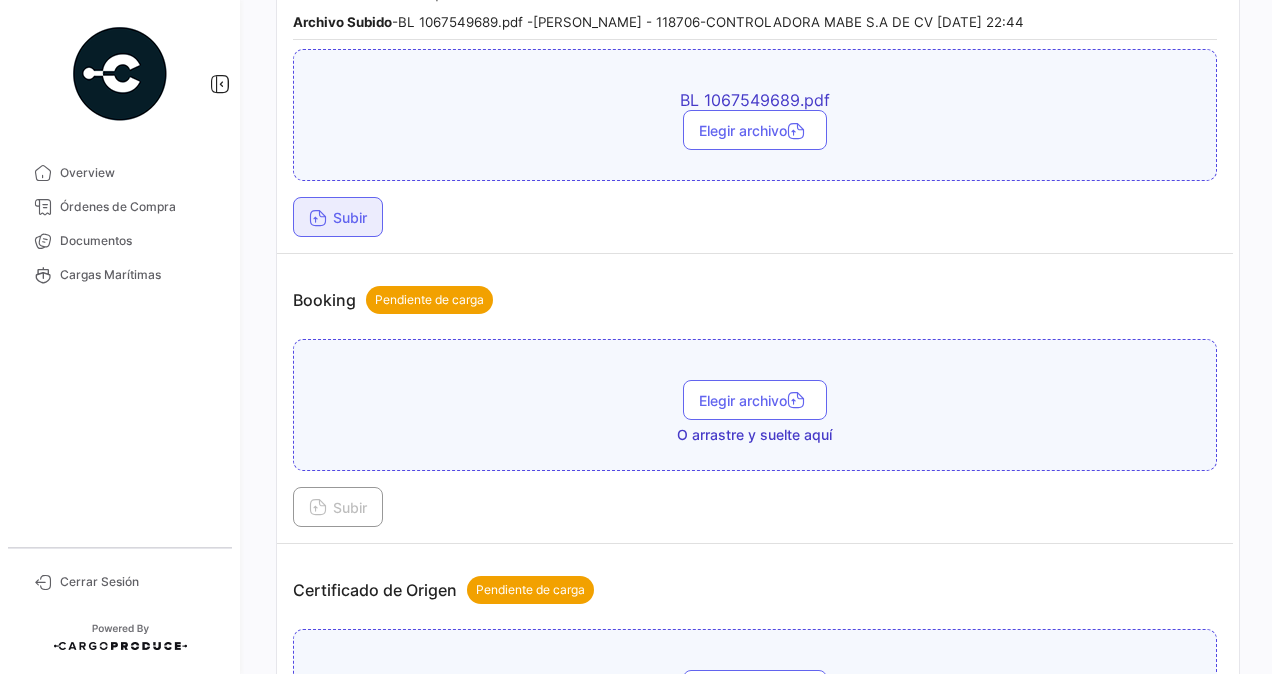 scroll, scrollTop: 0, scrollLeft: 0, axis: both 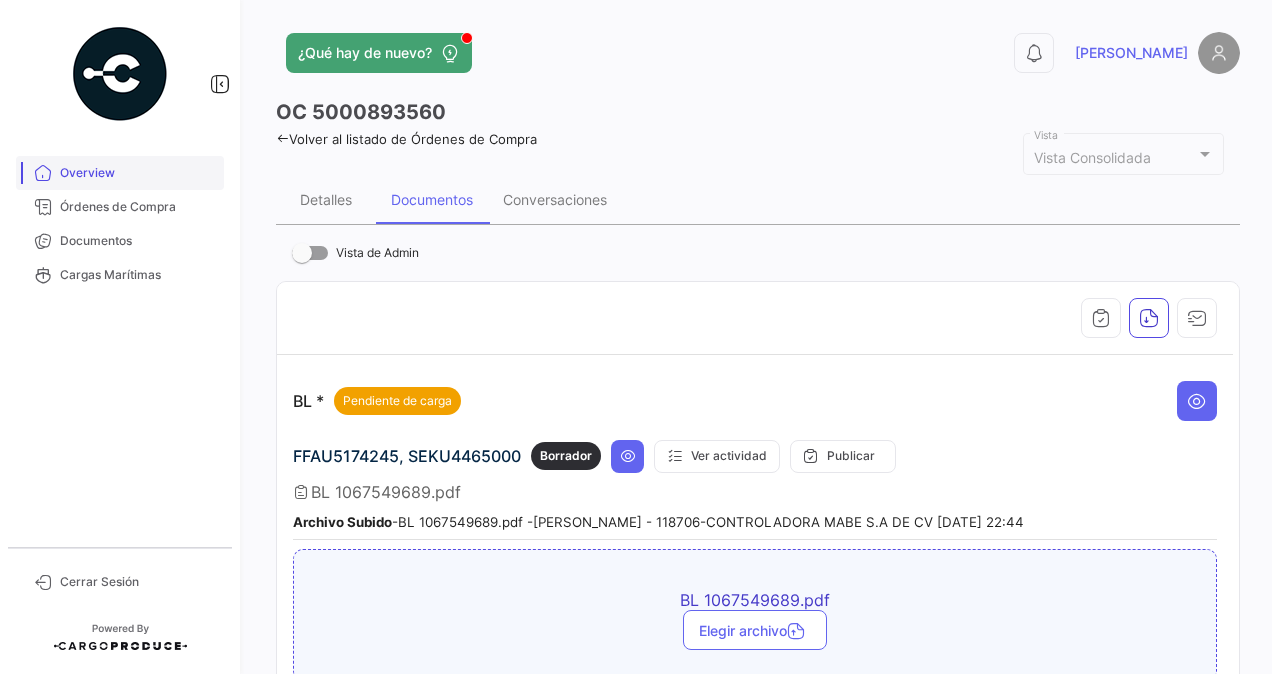 click on "Overview" at bounding box center [138, 173] 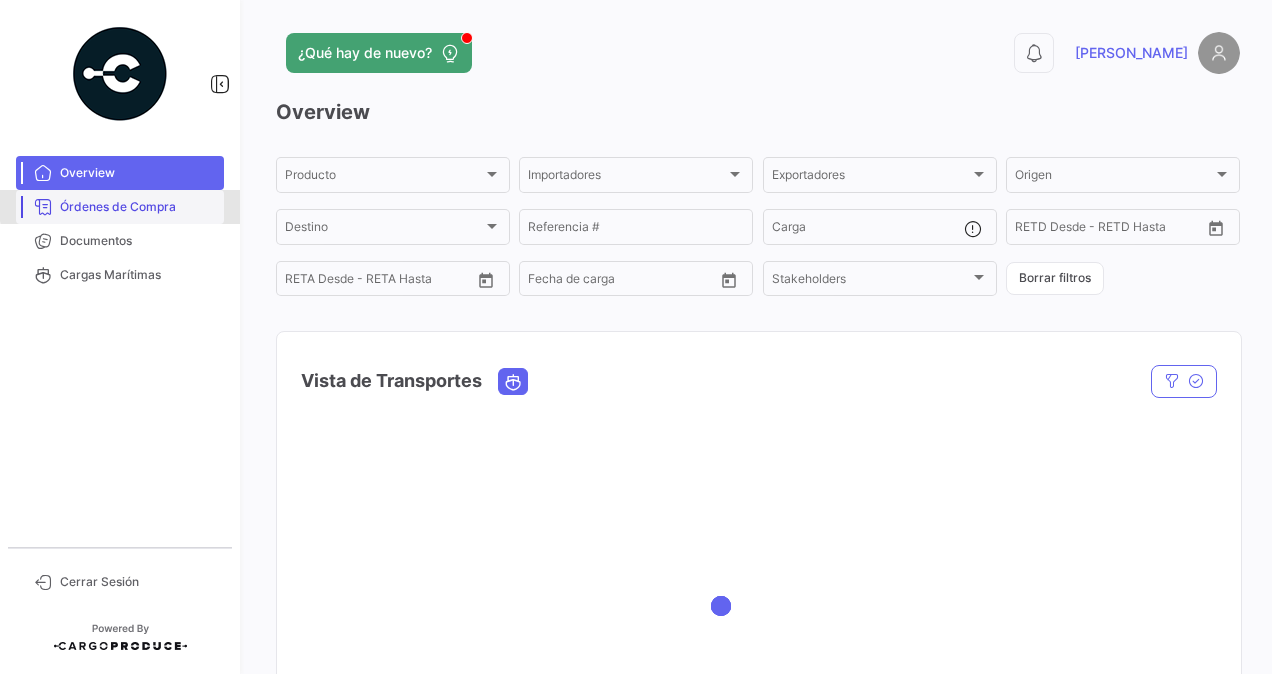 click on "Órdenes de Compra" at bounding box center [138, 207] 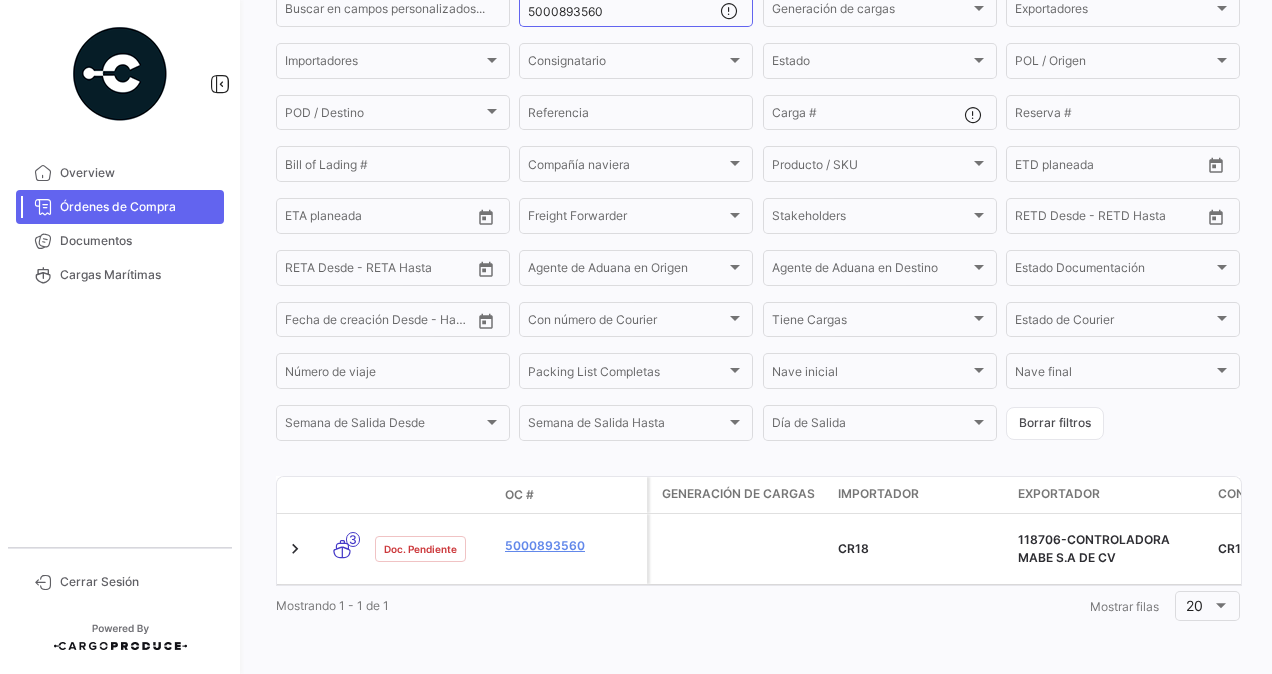 scroll, scrollTop: 0, scrollLeft: 0, axis: both 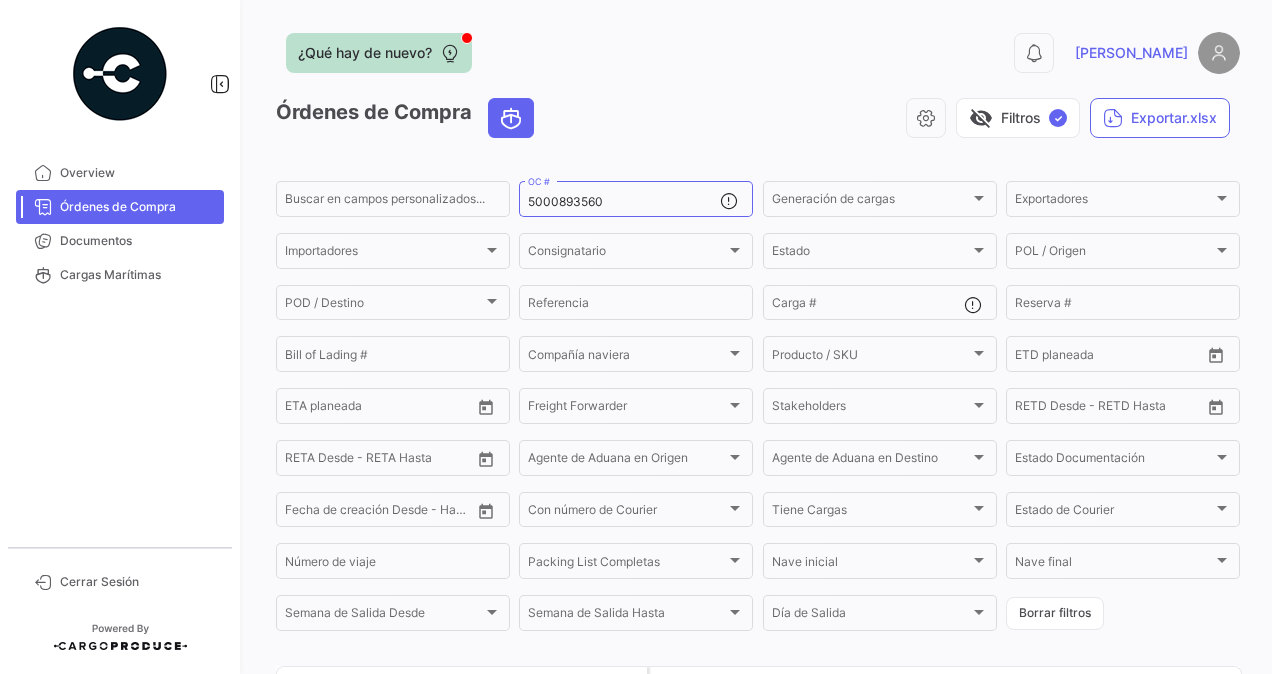 click on "¿Qué hay de nuevo?" 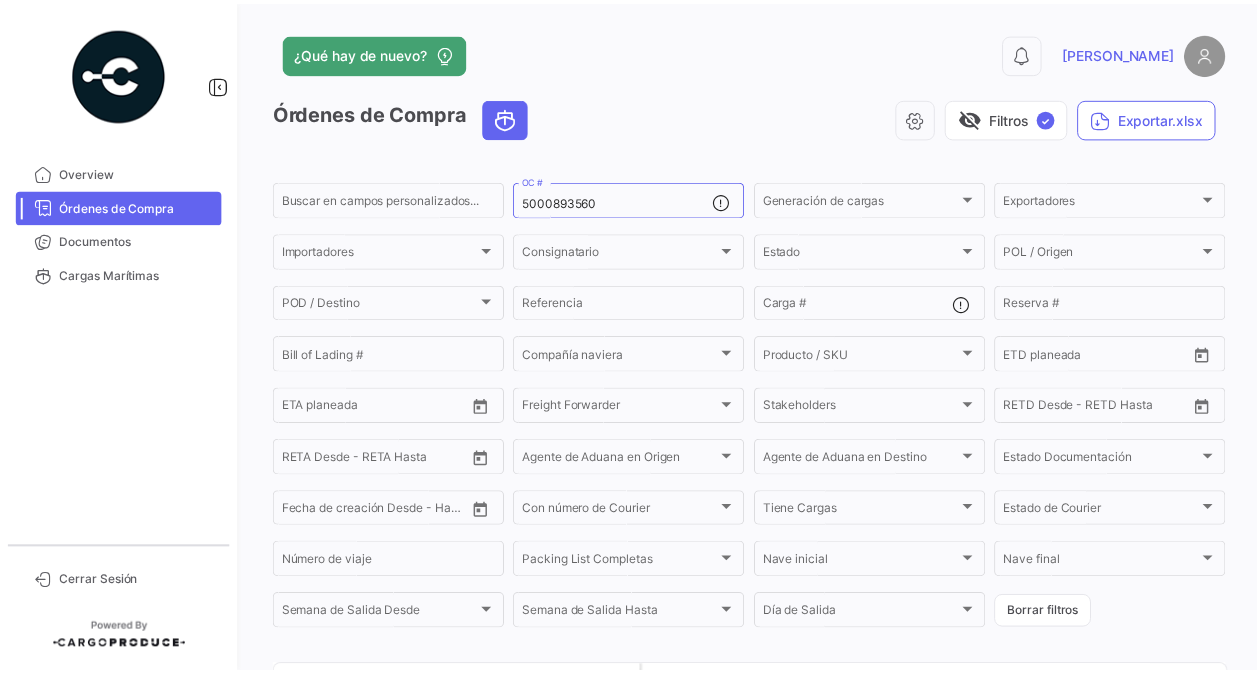 scroll, scrollTop: 210, scrollLeft: 0, axis: vertical 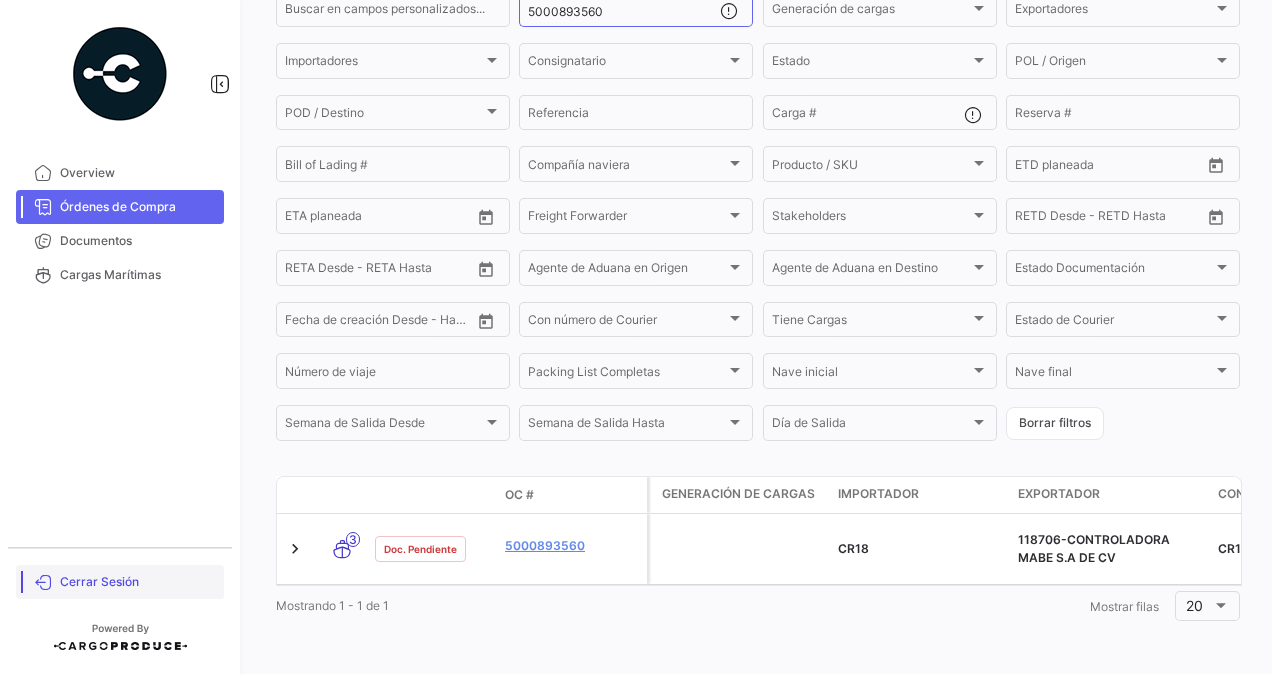 click on "Cerrar Sesión" at bounding box center (138, 582) 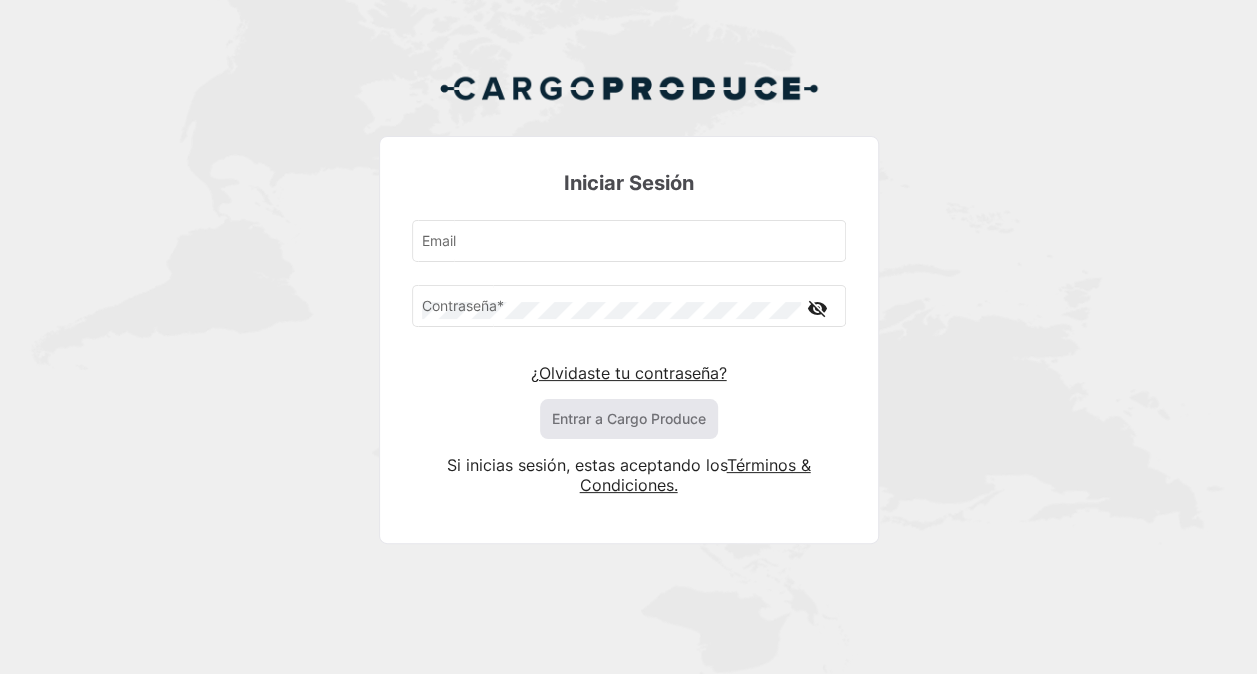 type on "[PERSON_NAME][EMAIL_ADDRESS][DOMAIN_NAME]" 